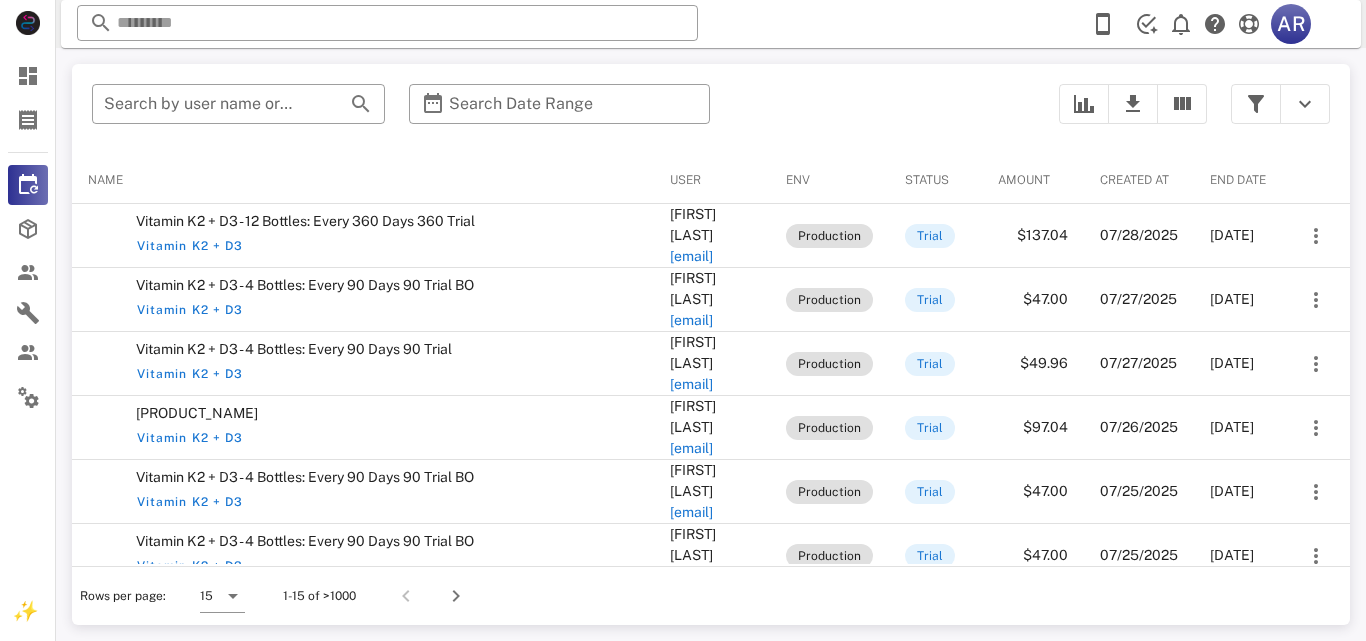 scroll, scrollTop: 0, scrollLeft: 0, axis: both 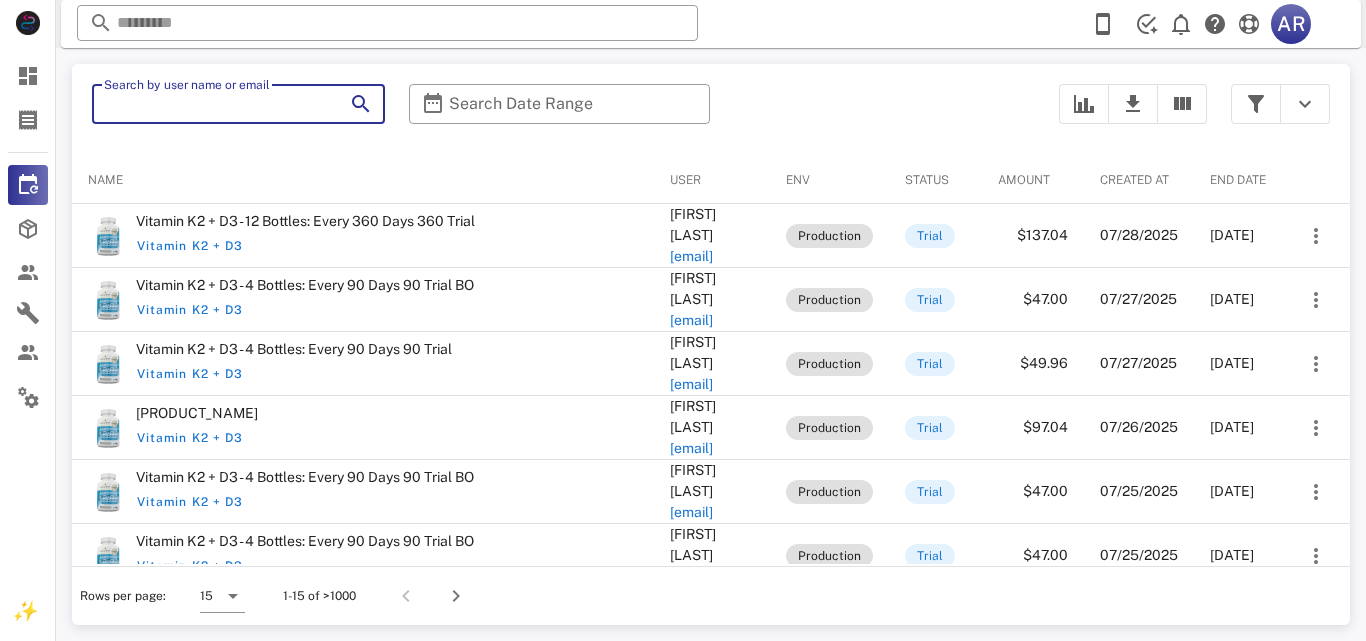 click on "Search by user name or email" at bounding box center (210, 104) 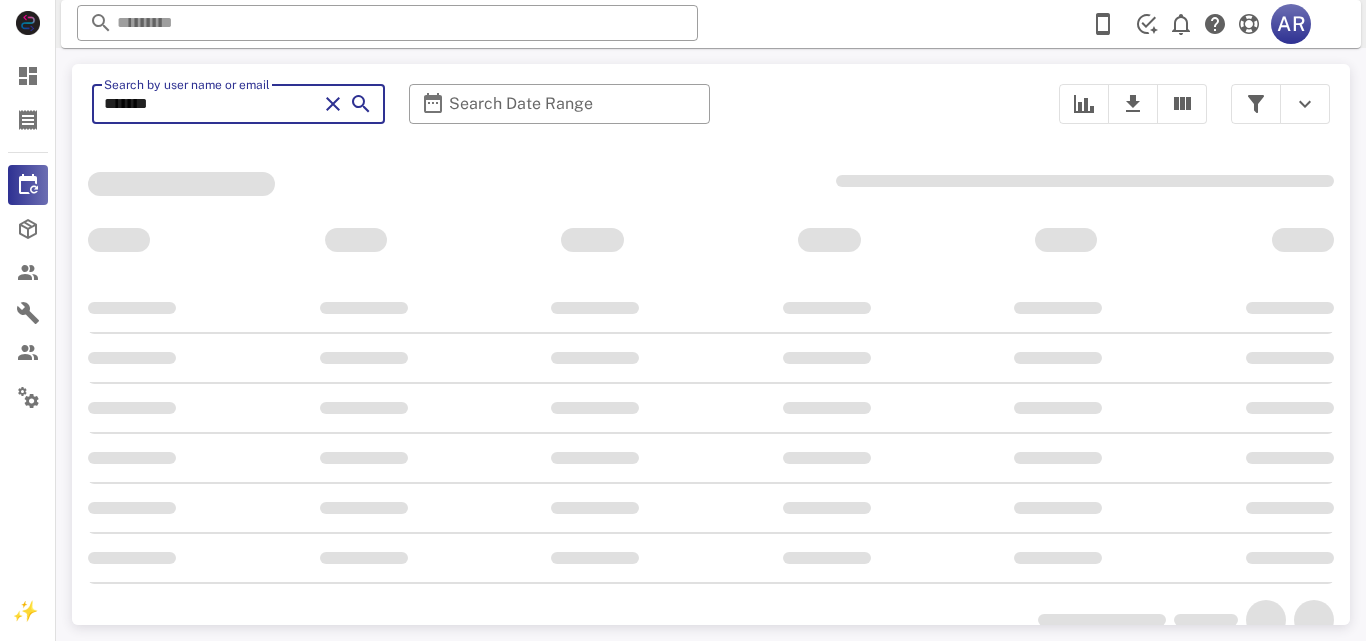 type on "*******" 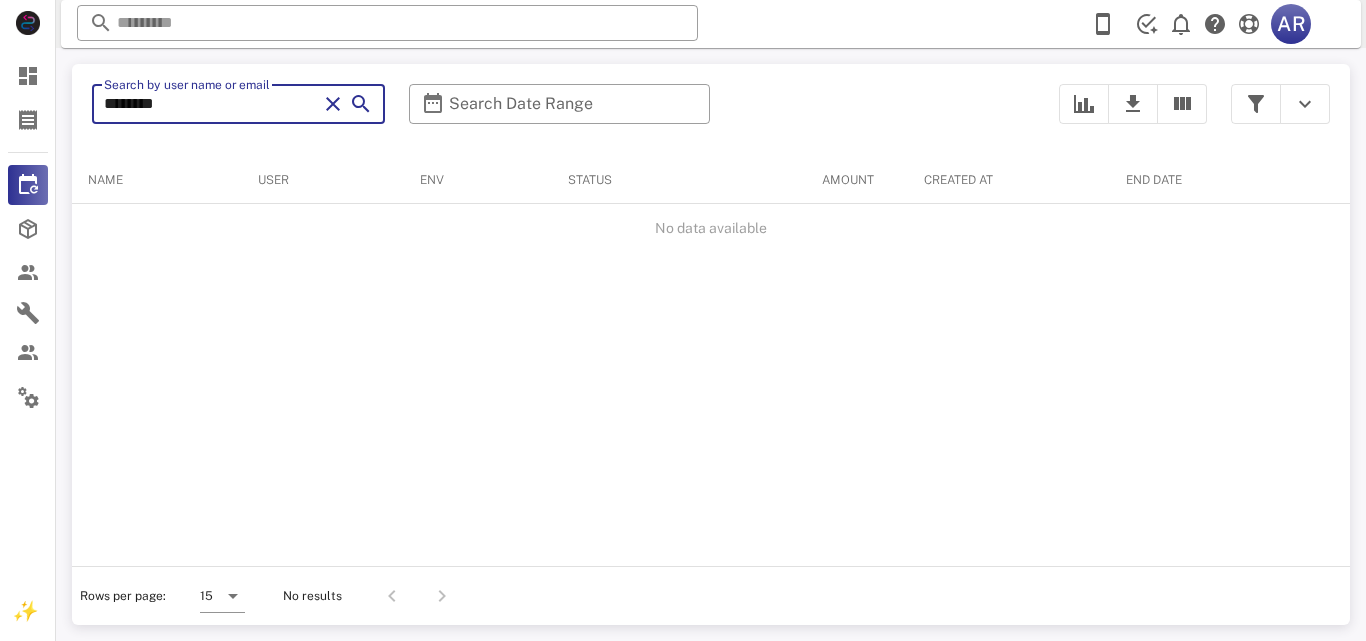 click on "*******" at bounding box center [210, 104] 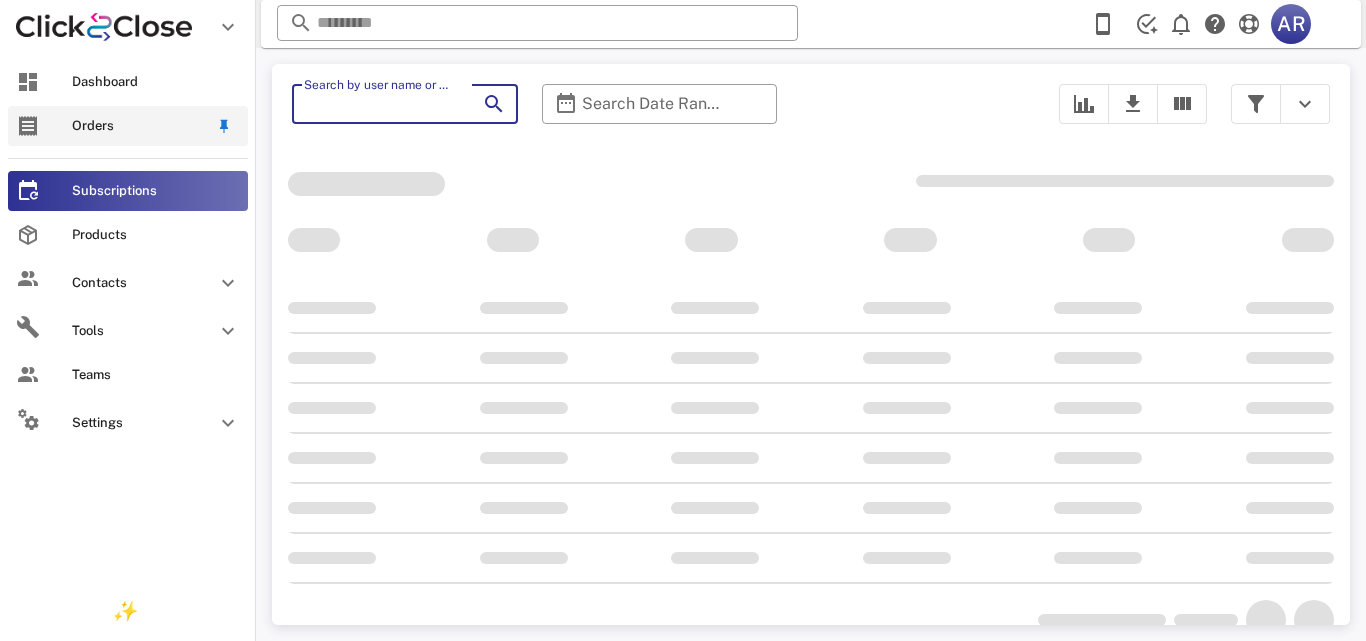 click on "Orders" at bounding box center (140, 126) 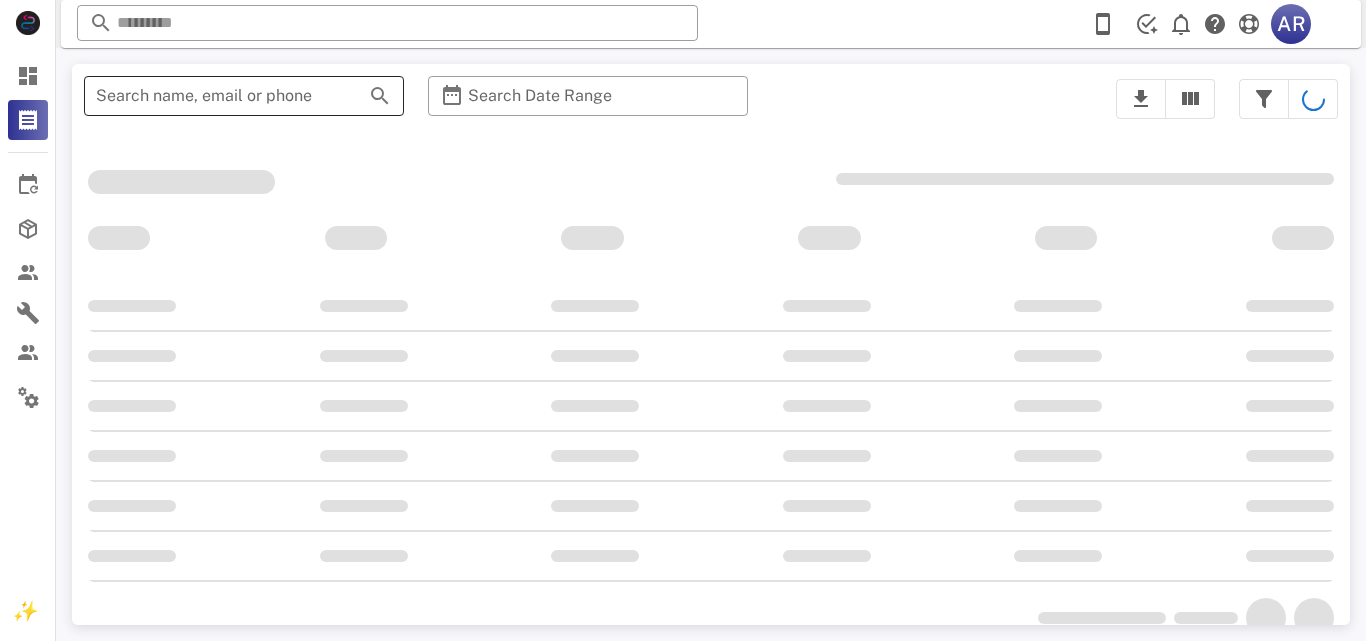 click on "Search name, email or phone" at bounding box center (216, 96) 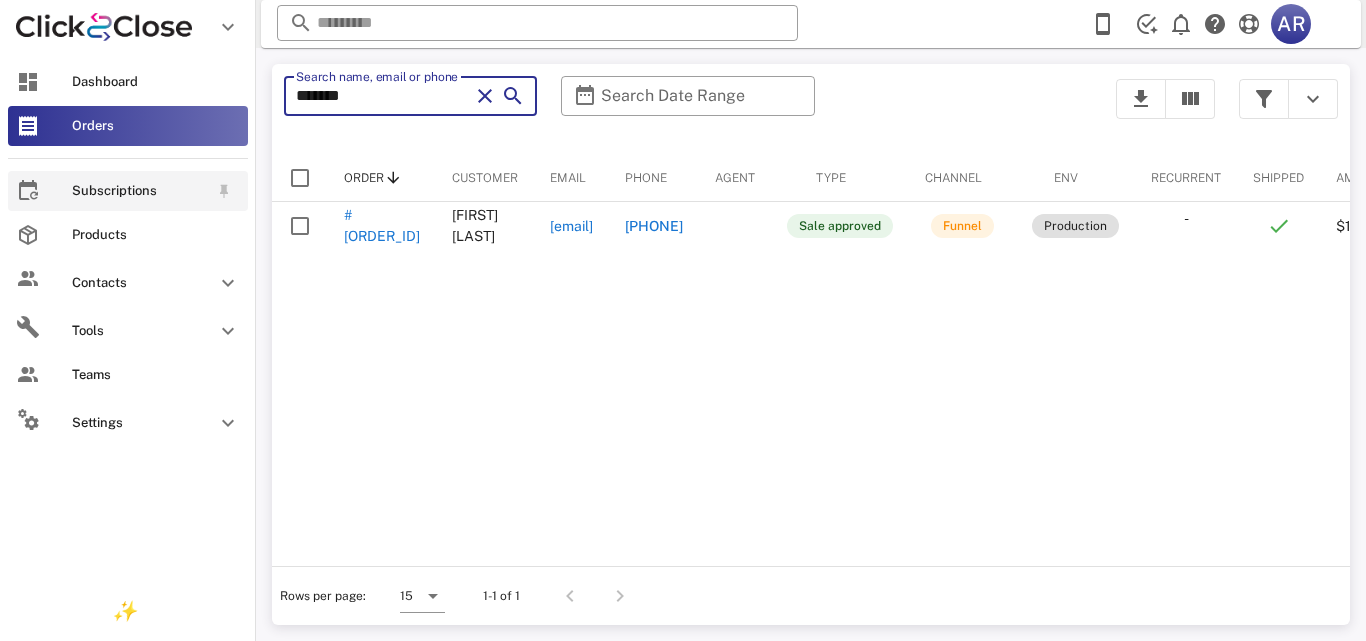 type on "*******" 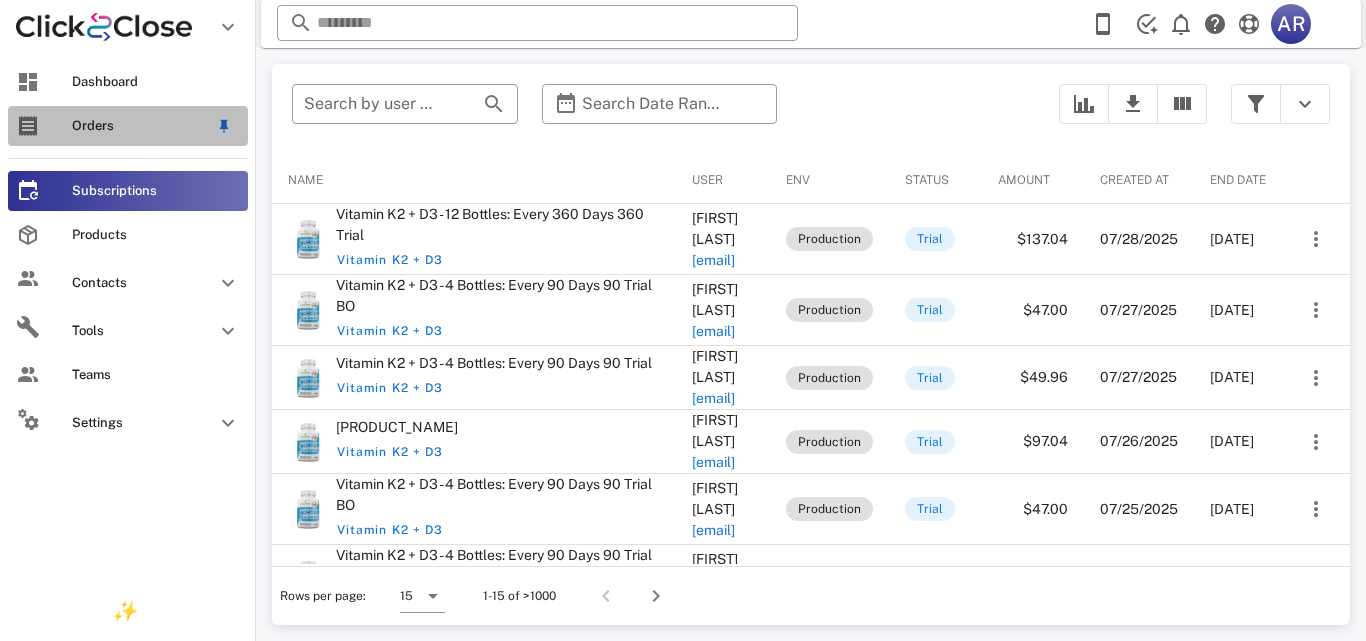 click on "Orders" at bounding box center (140, 126) 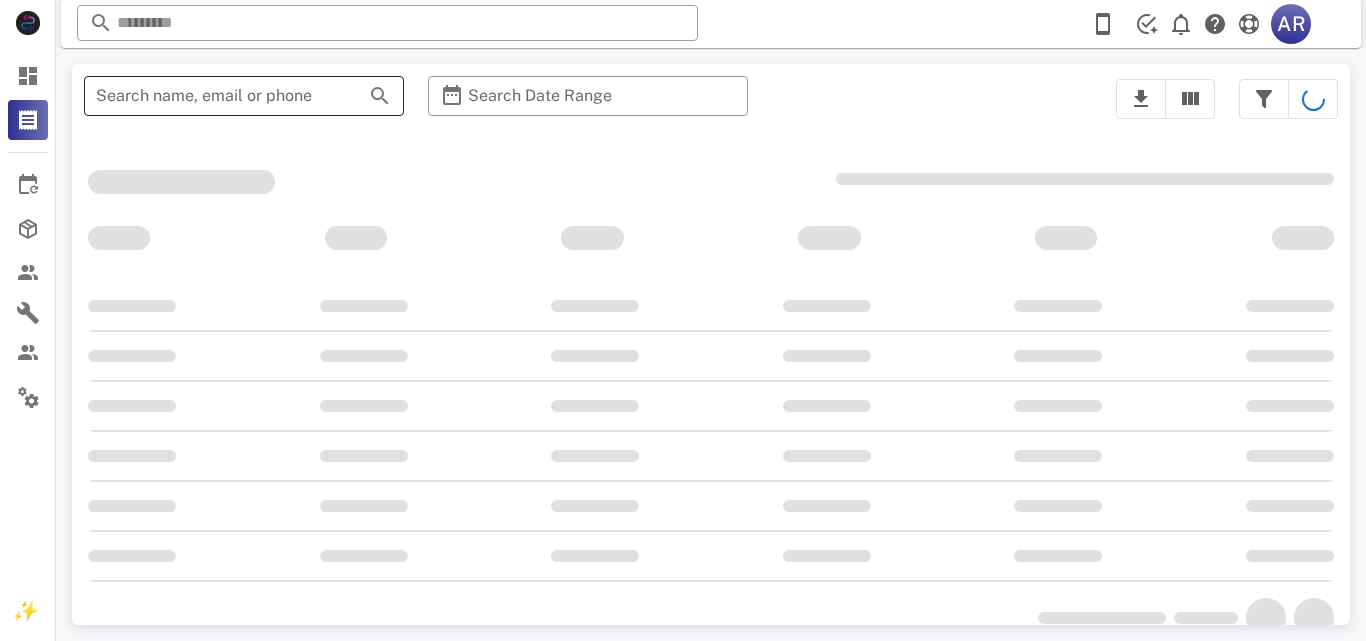 click on "Search name, email or phone" at bounding box center (216, 96) 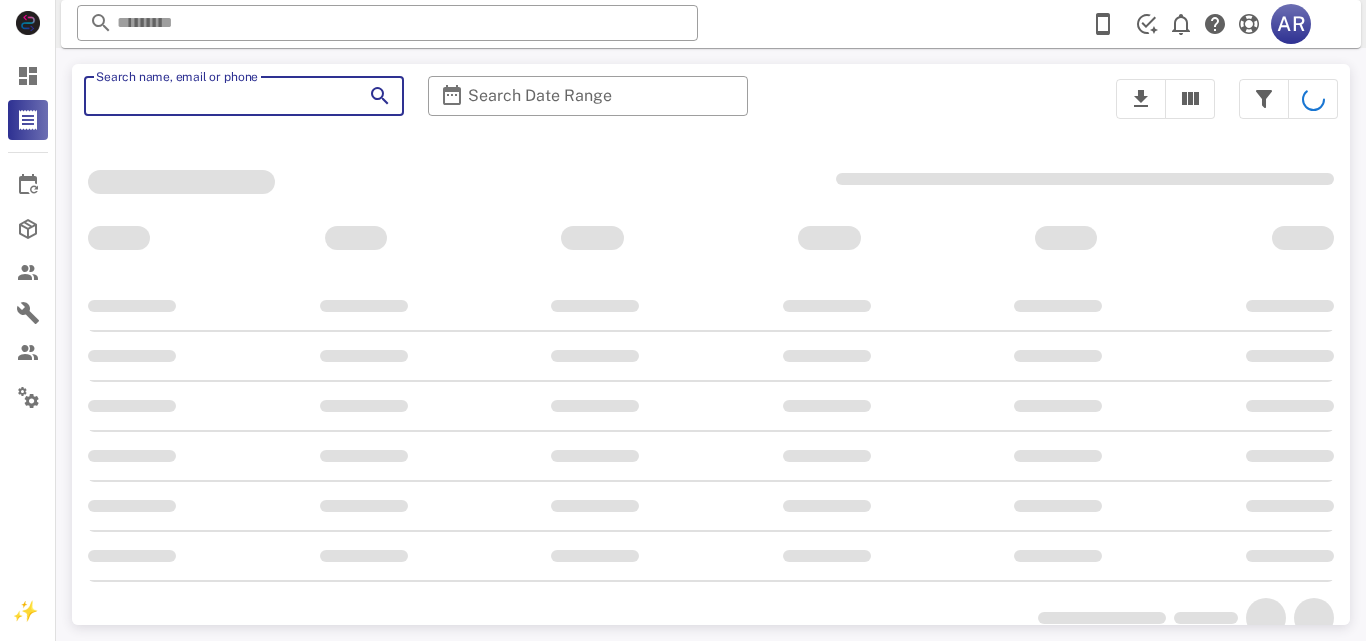 paste on "**********" 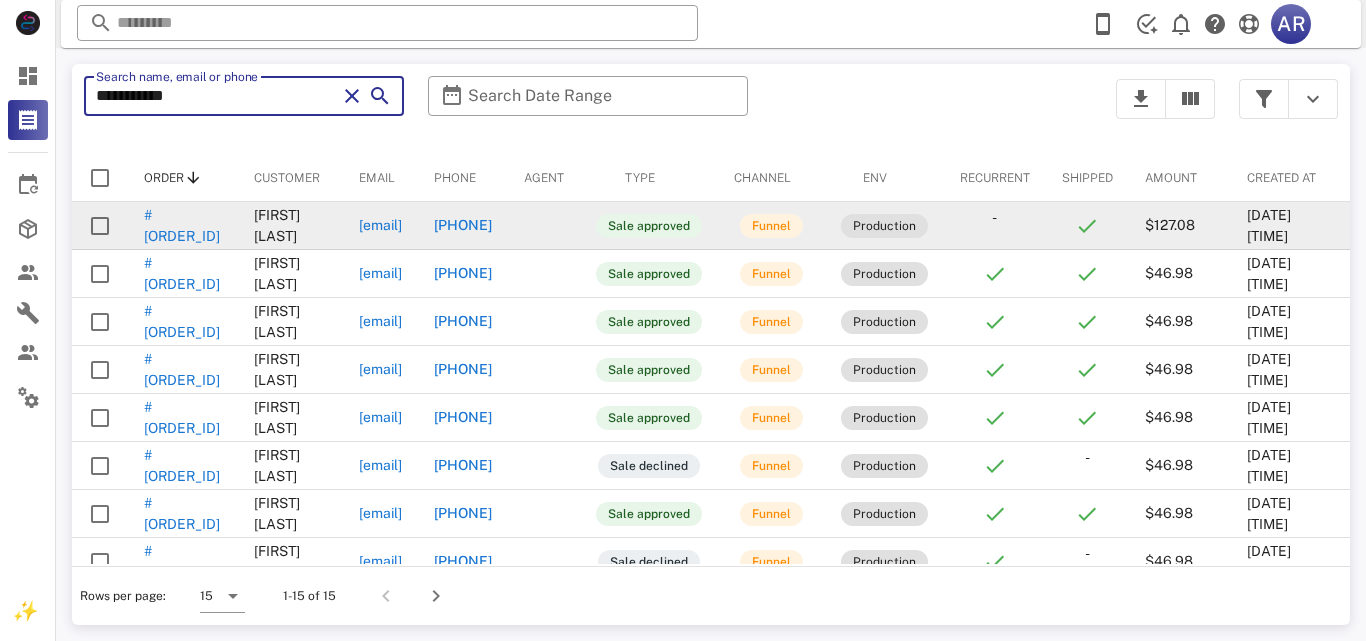 type on "**********" 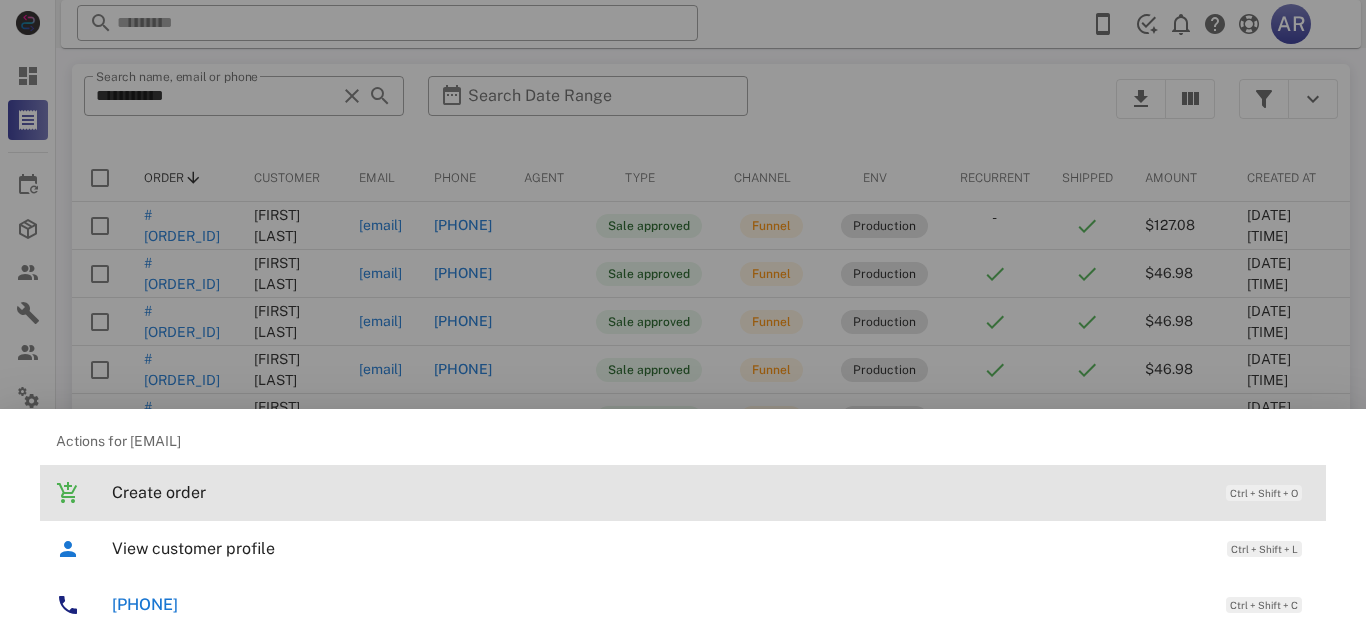 click on "Create order" at bounding box center [659, 492] 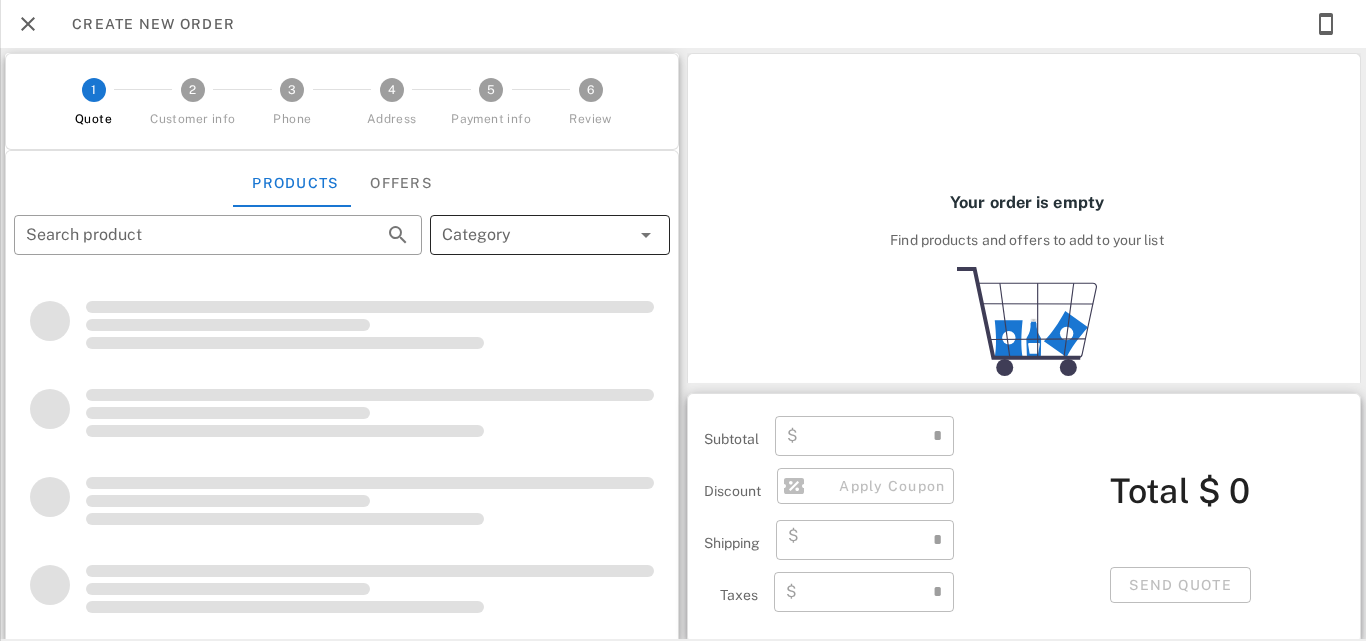 type on "**********" 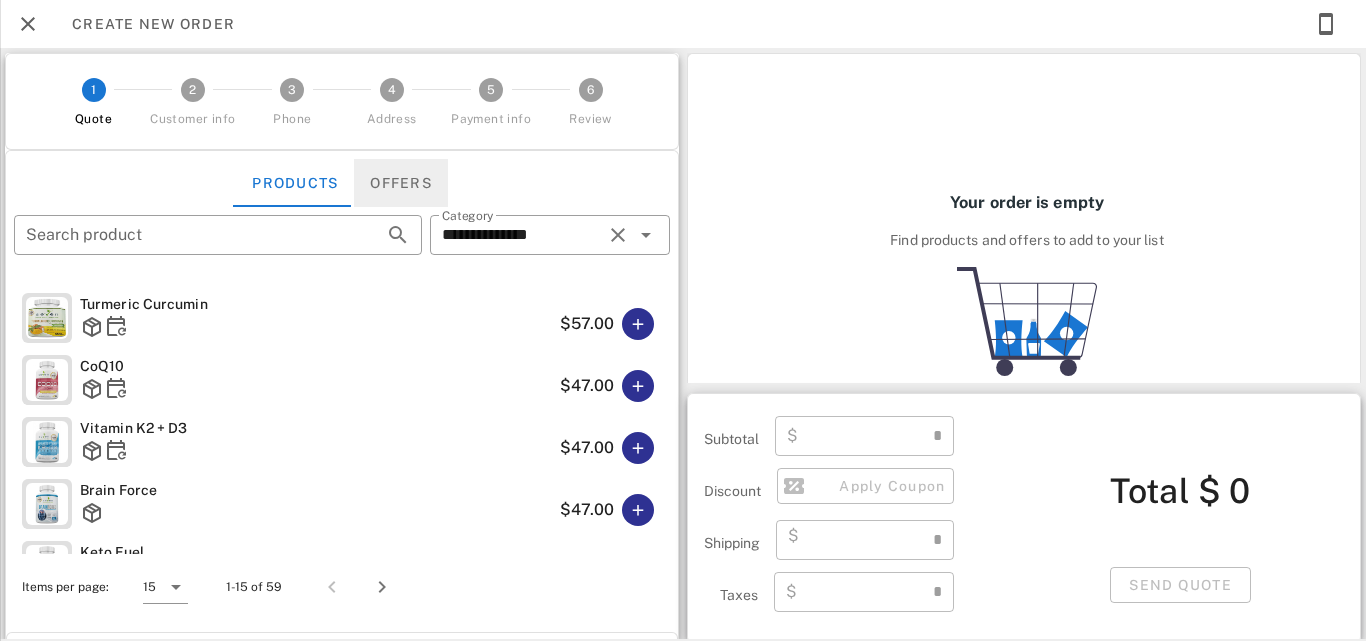 click on "Offers" at bounding box center [401, 183] 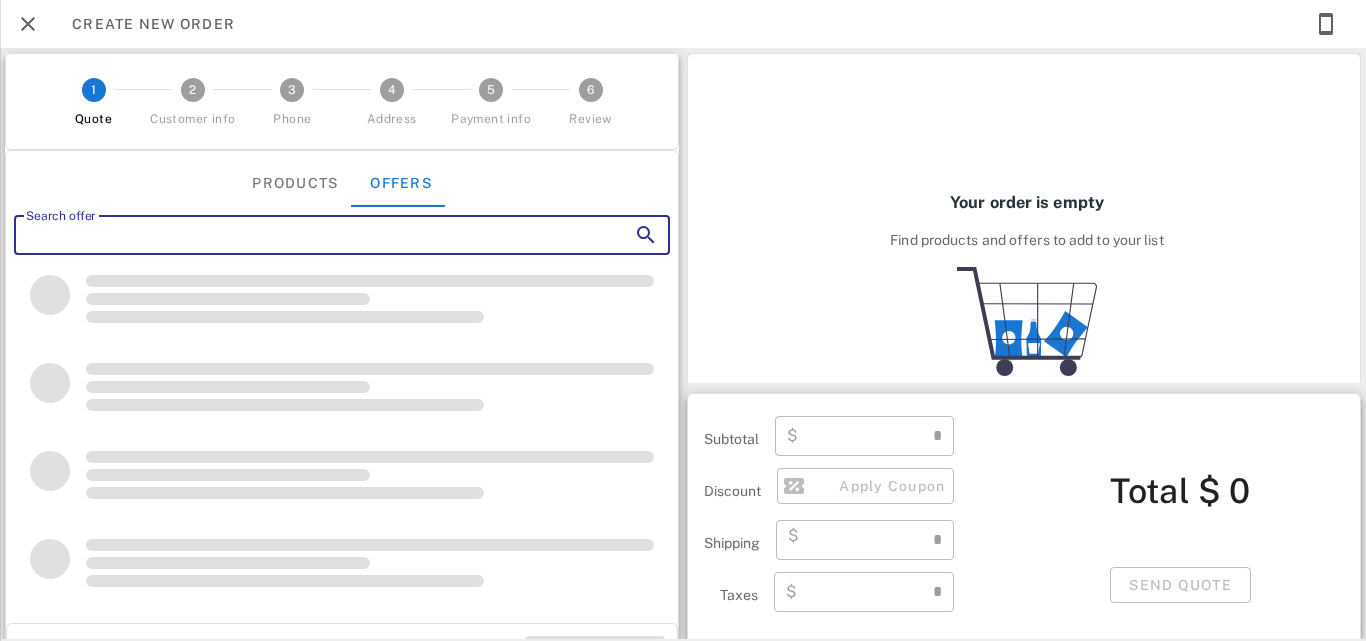 click on "Search offer" at bounding box center [314, 235] 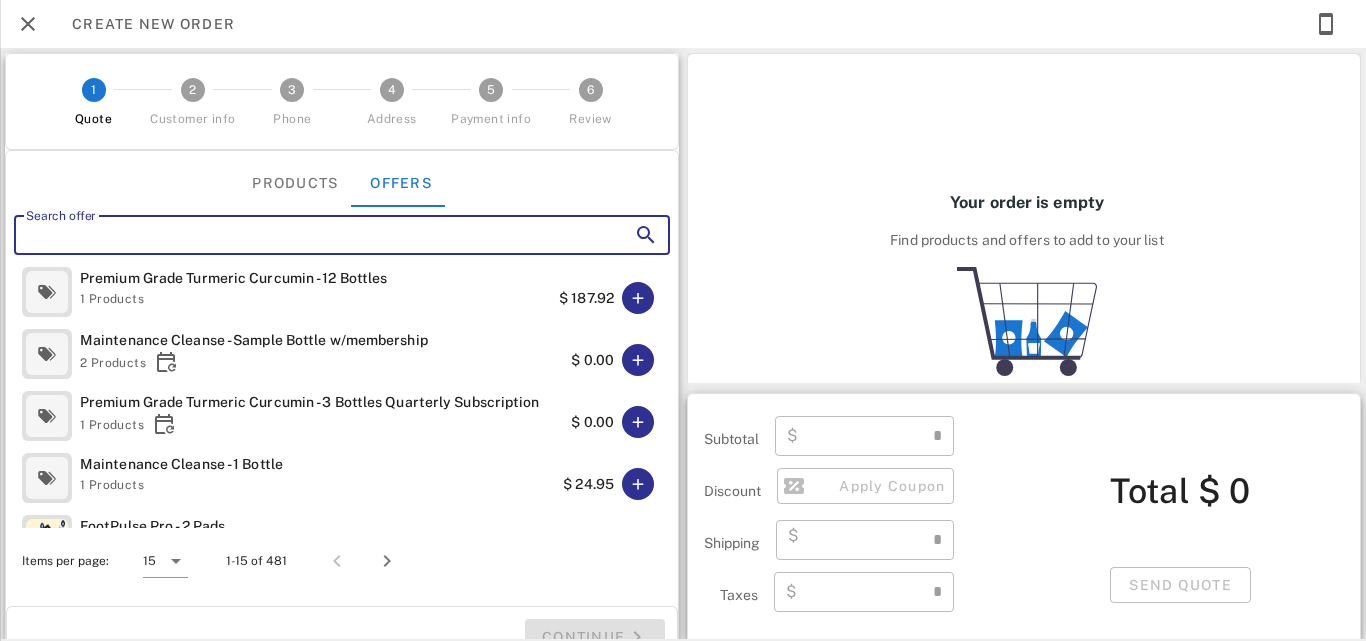 type on "*" 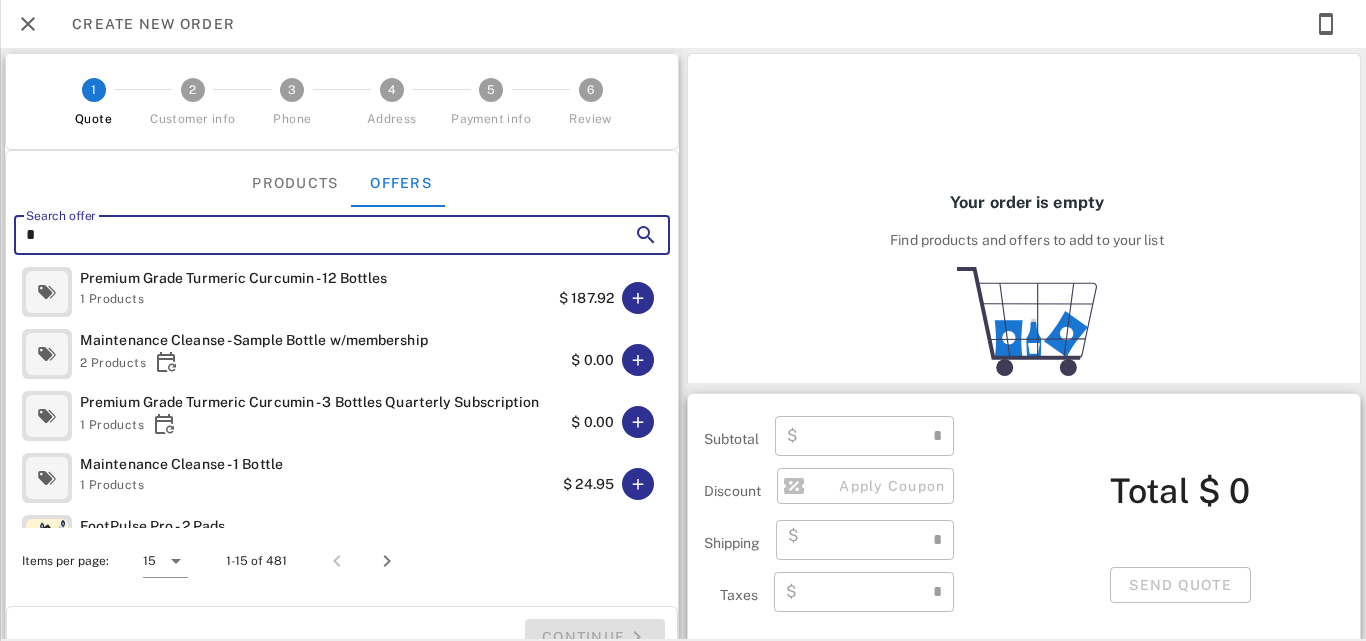 type on "****" 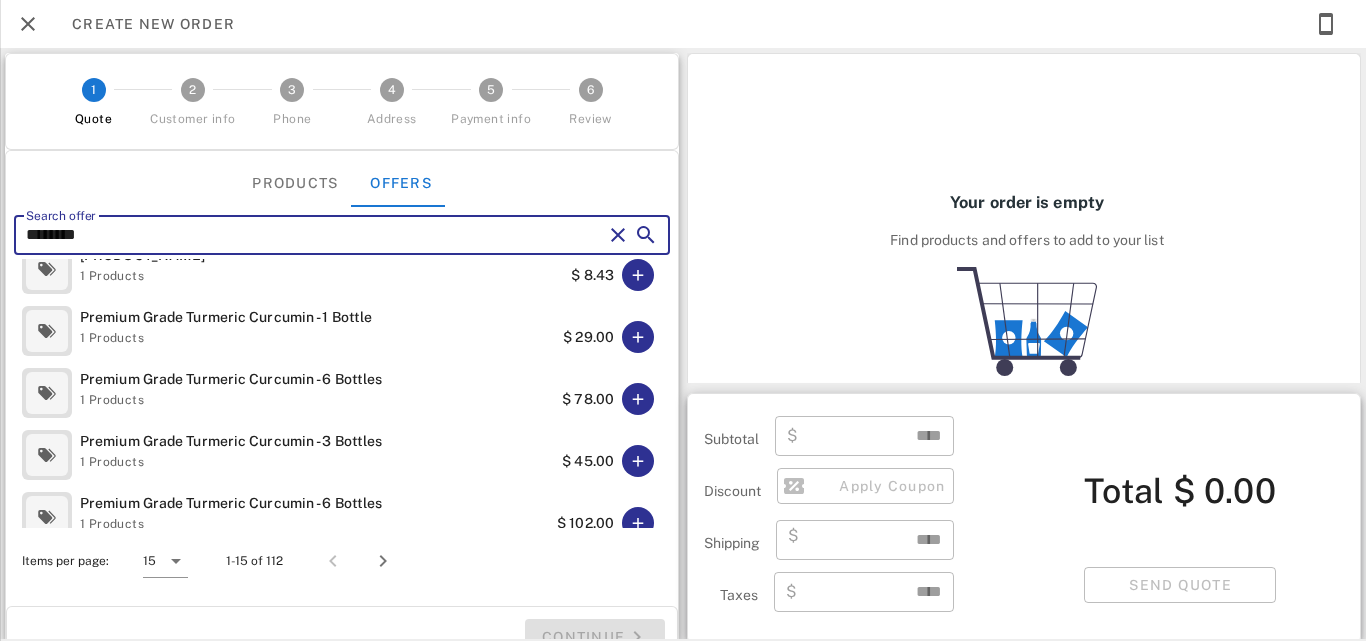 scroll, scrollTop: 597, scrollLeft: 0, axis: vertical 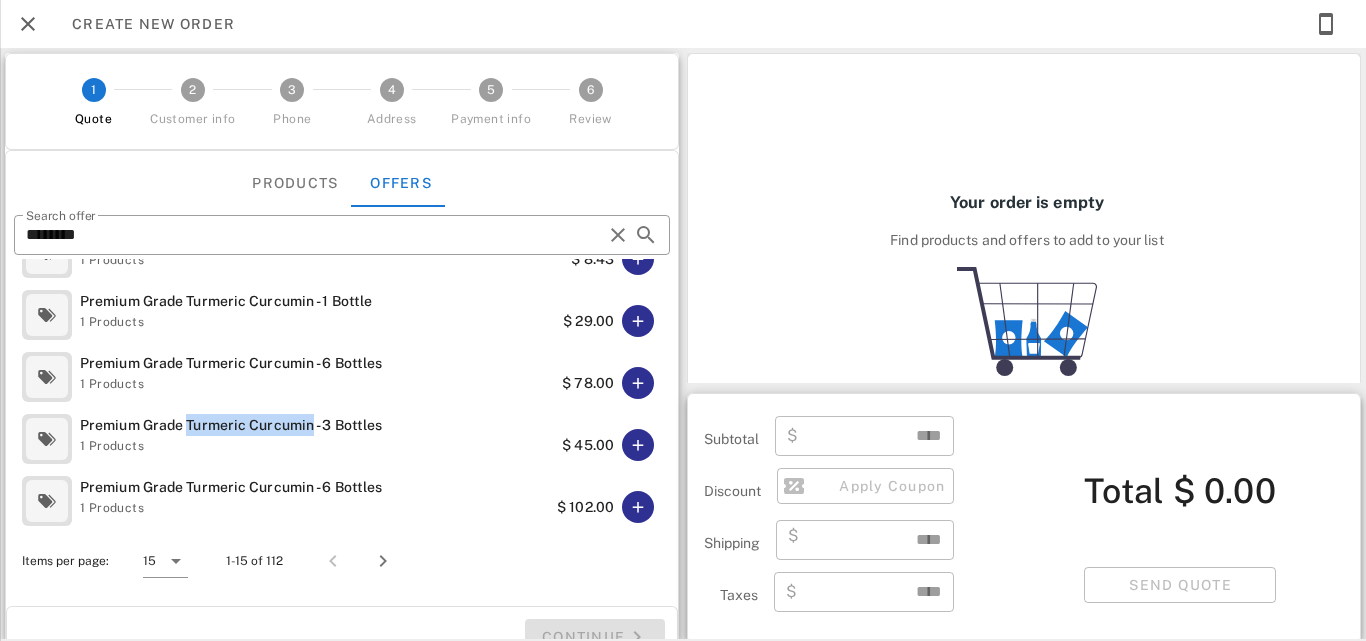 drag, startPoint x: 186, startPoint y: 440, endPoint x: 312, endPoint y: 439, distance: 126.00397 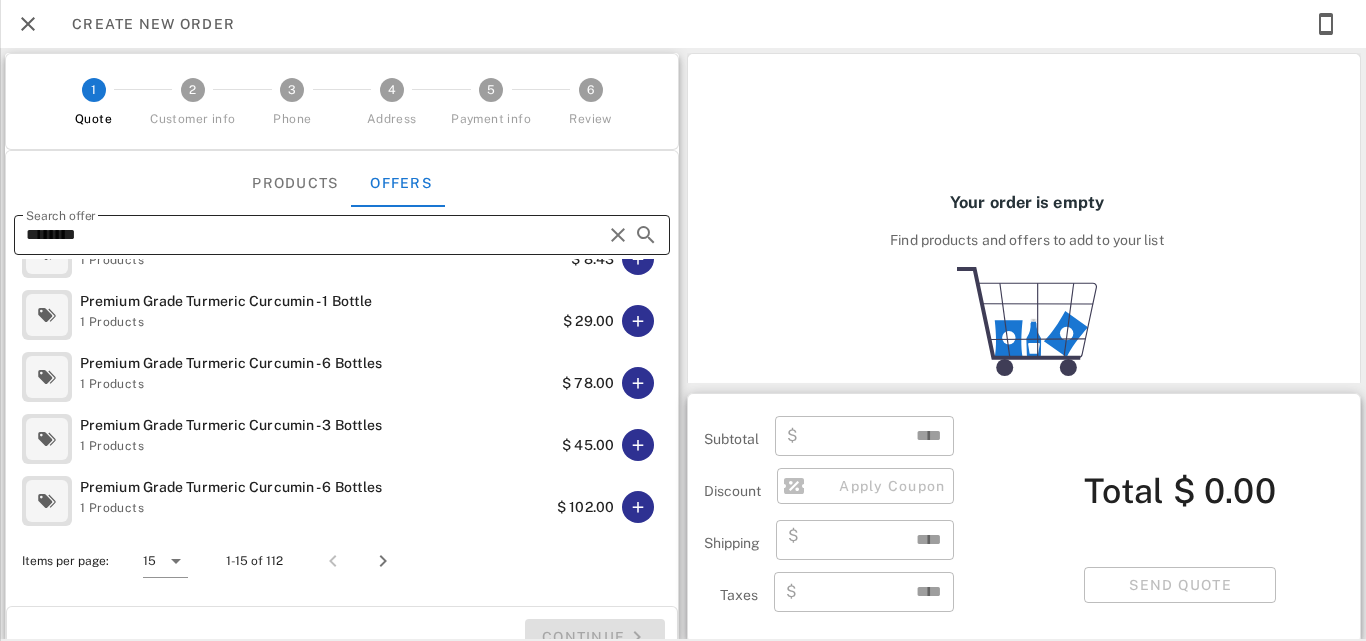 click on "********" at bounding box center (314, 235) 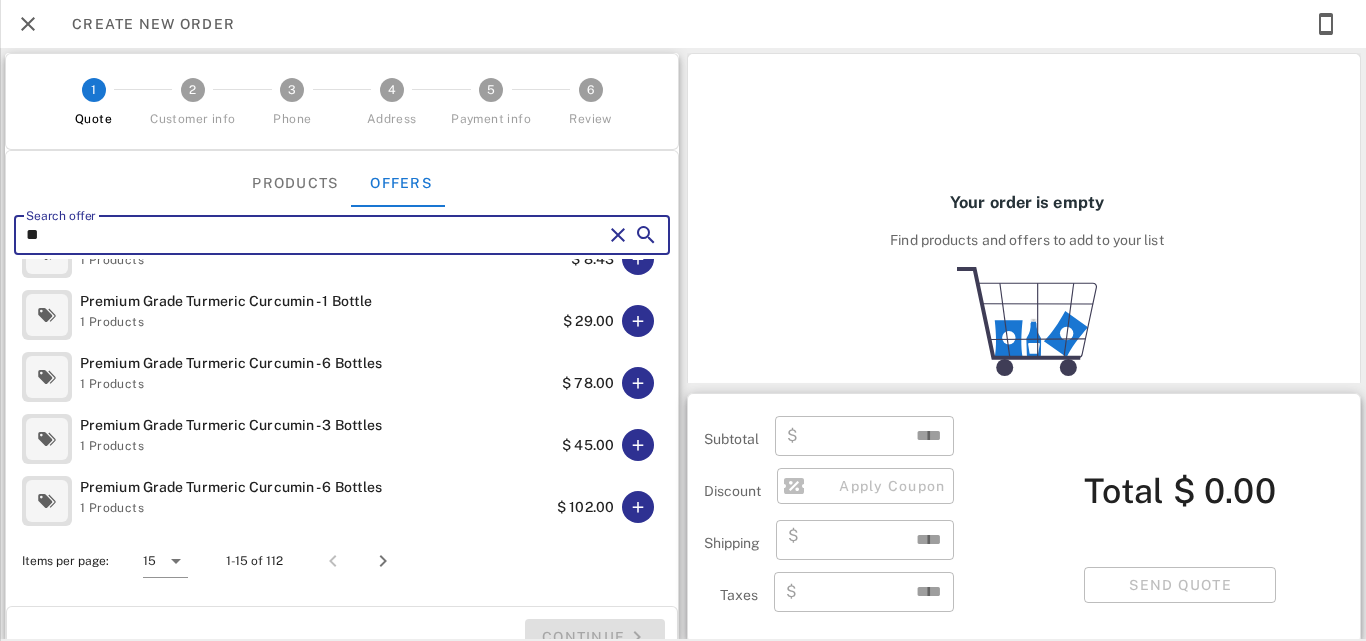 type on "*" 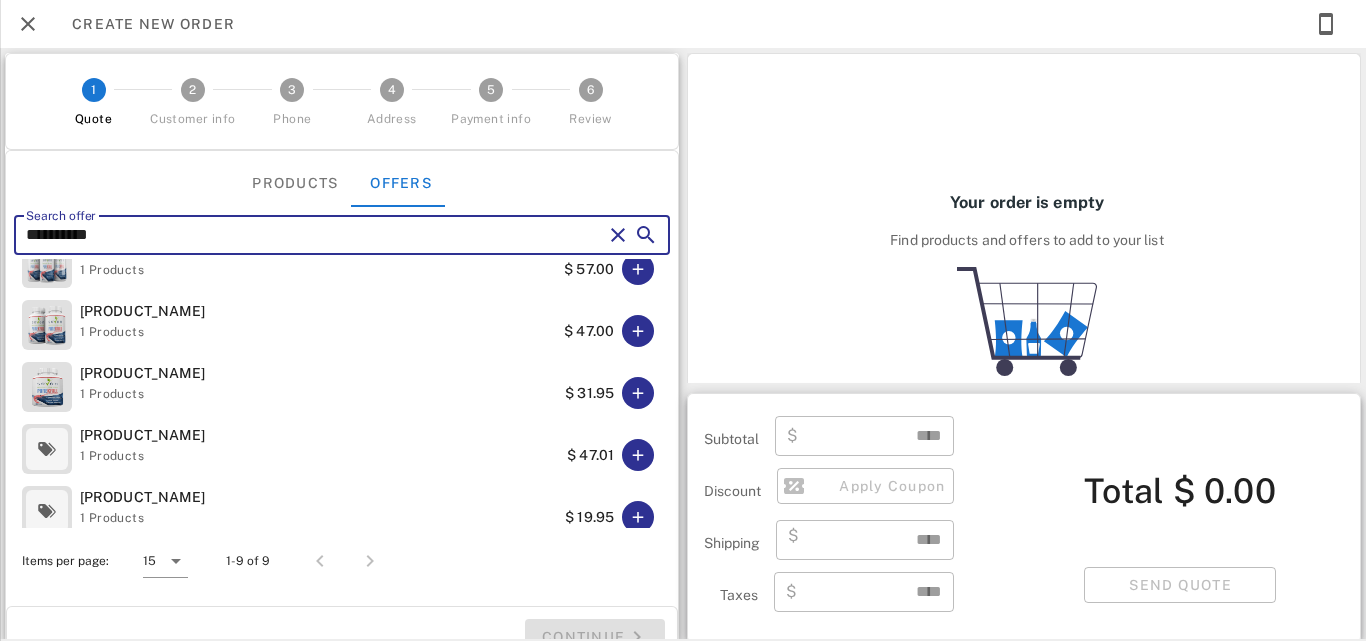 scroll, scrollTop: 305, scrollLeft: 0, axis: vertical 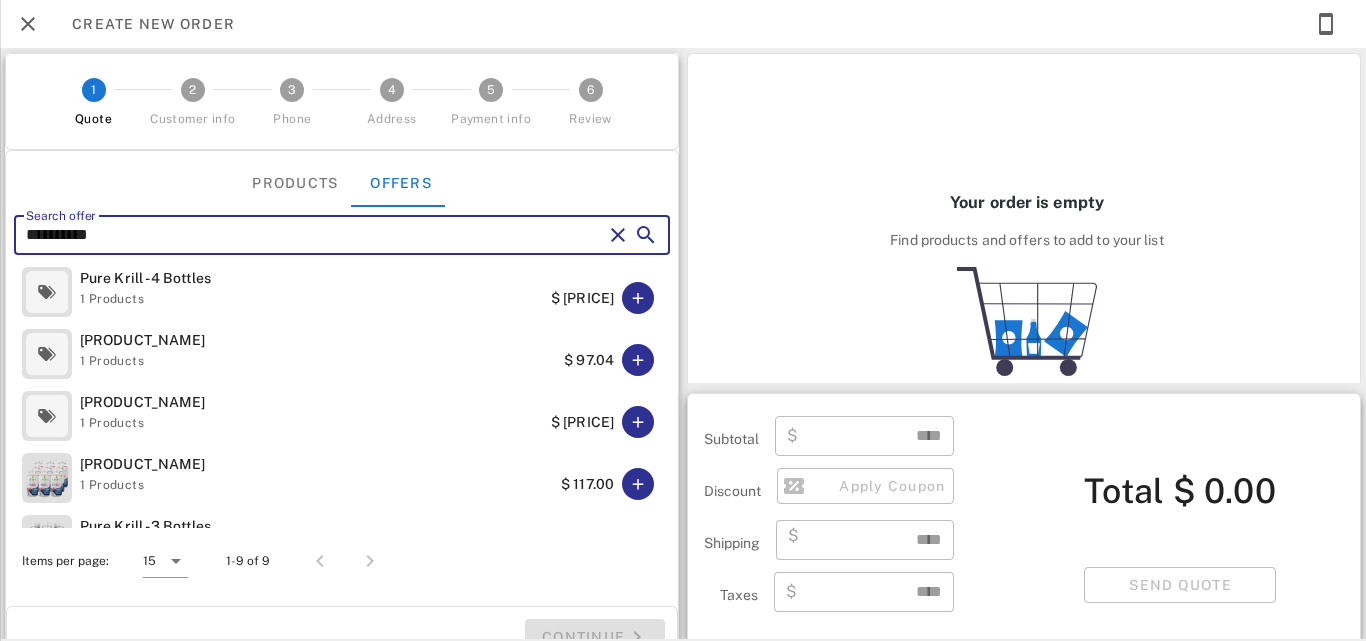 type on "**********" 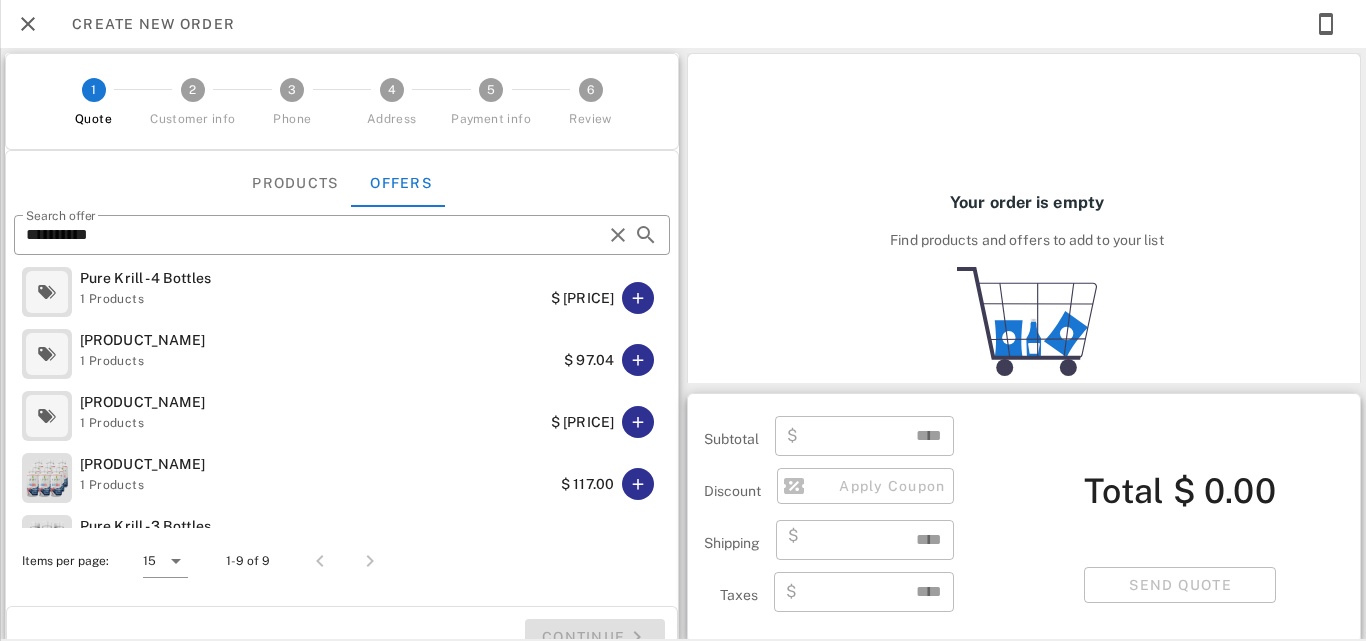 drag, startPoint x: 83, startPoint y: 402, endPoint x: 237, endPoint y: 395, distance: 154.15901 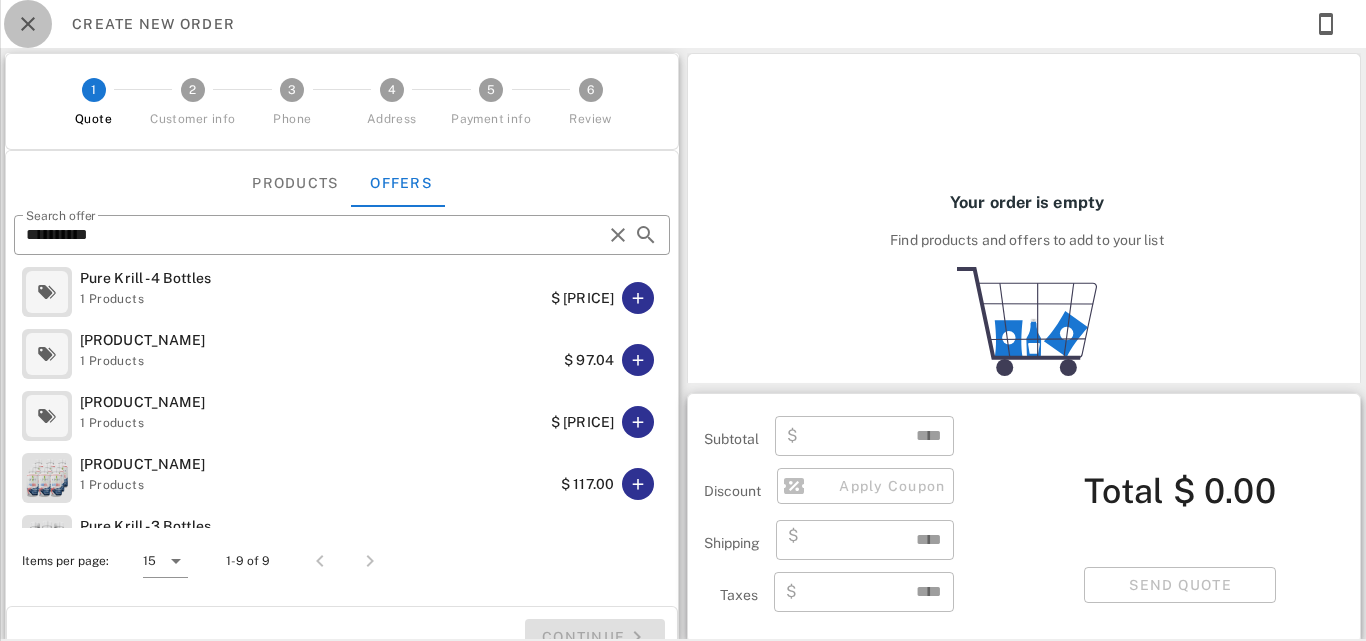 click at bounding box center [28, 24] 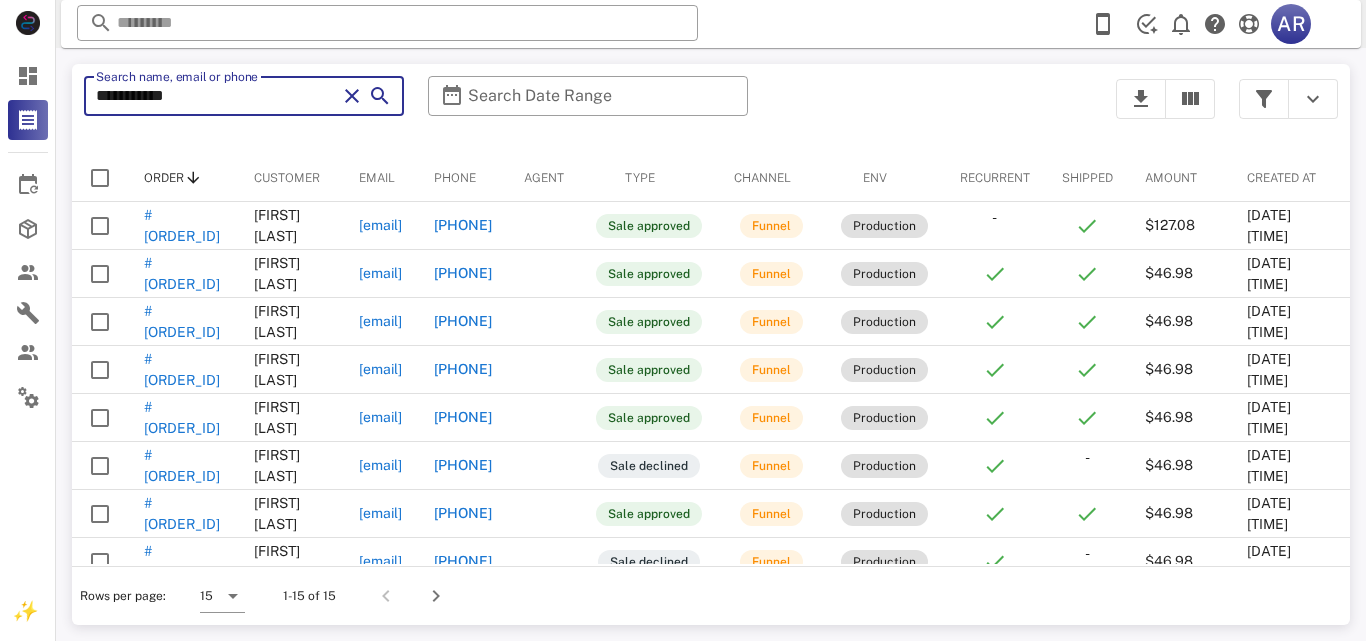 click on "**********" at bounding box center (216, 96) 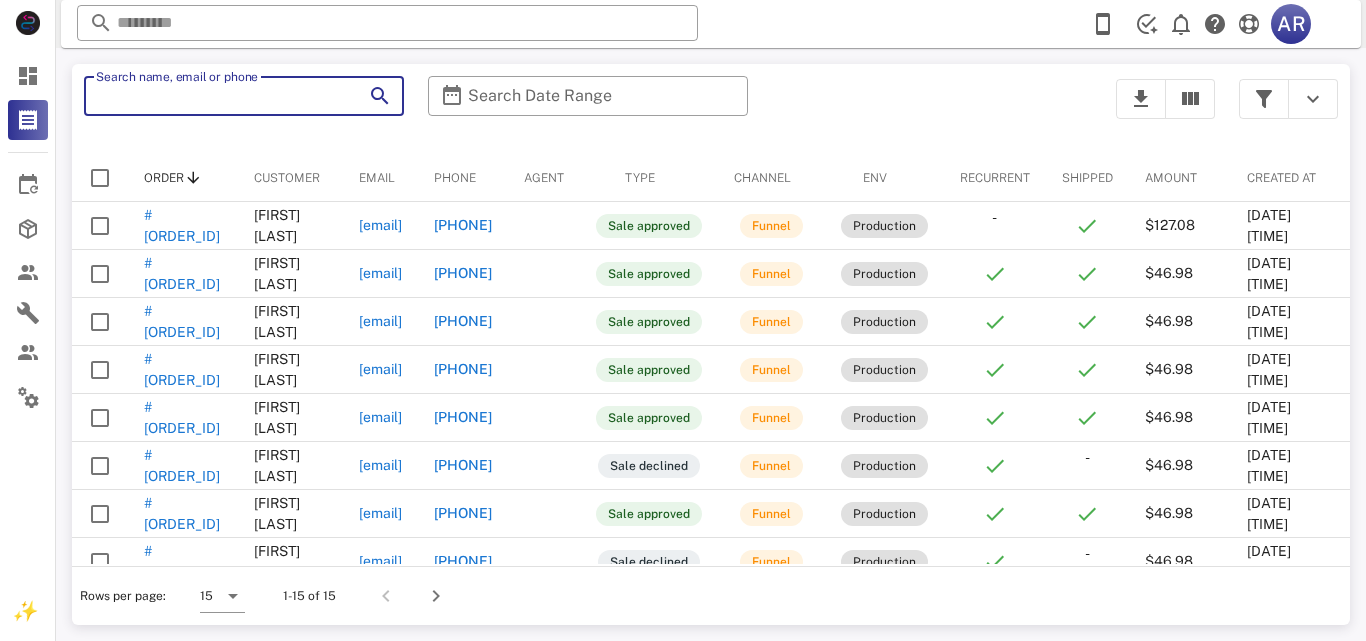 paste on "**********" 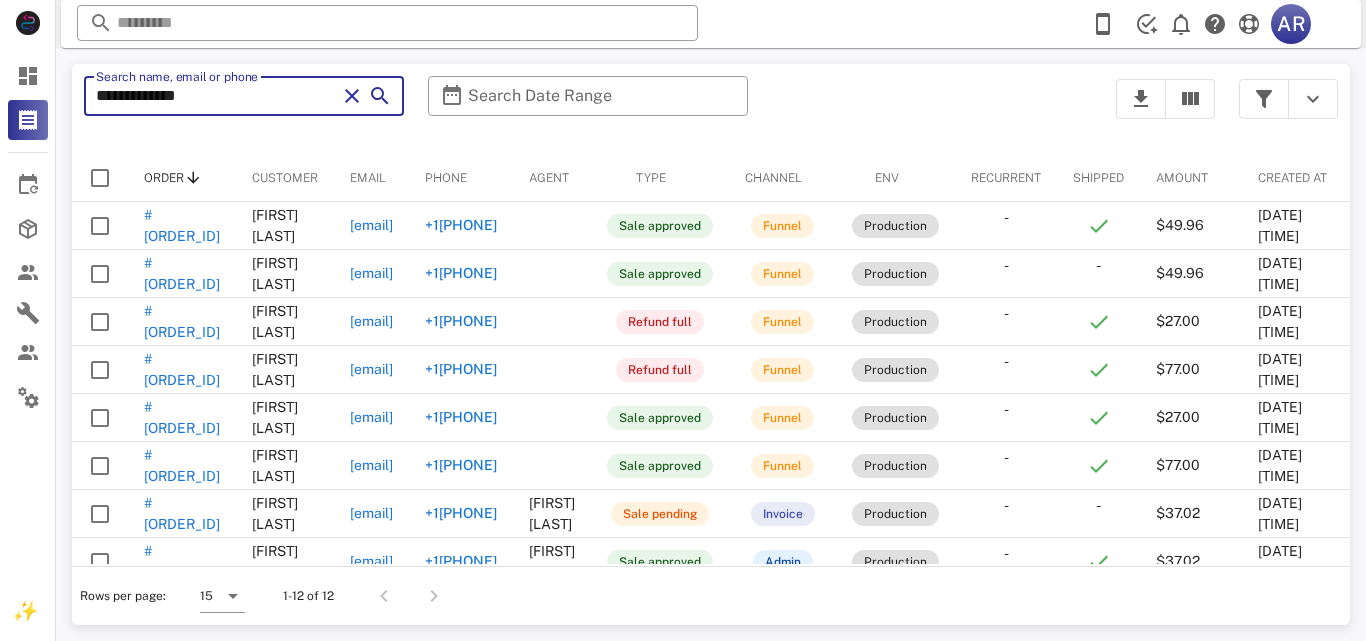click at bounding box center (352, 96) 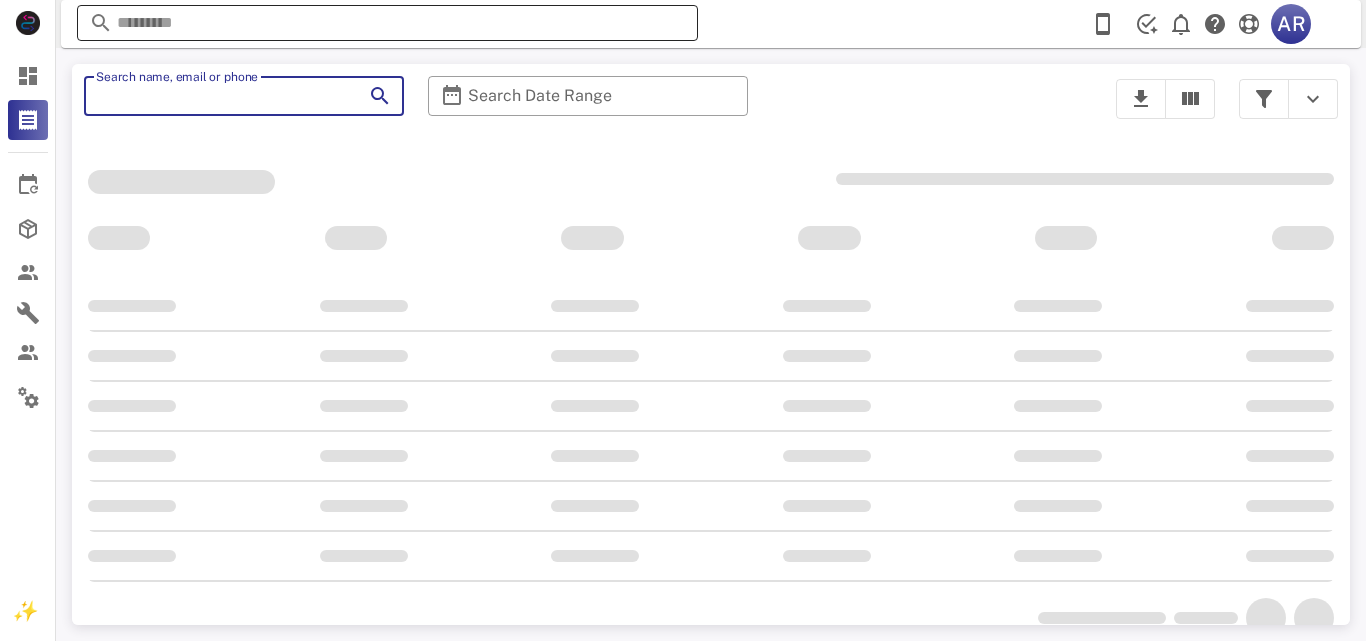 type 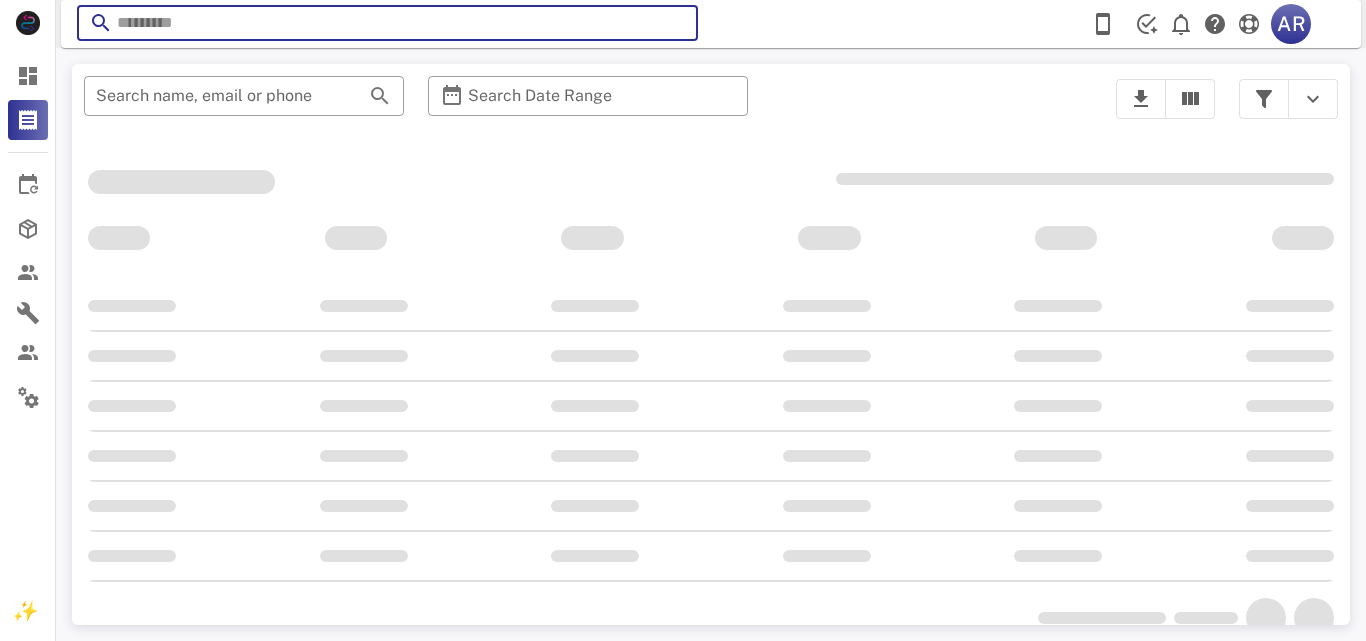 click at bounding box center [387, 23] 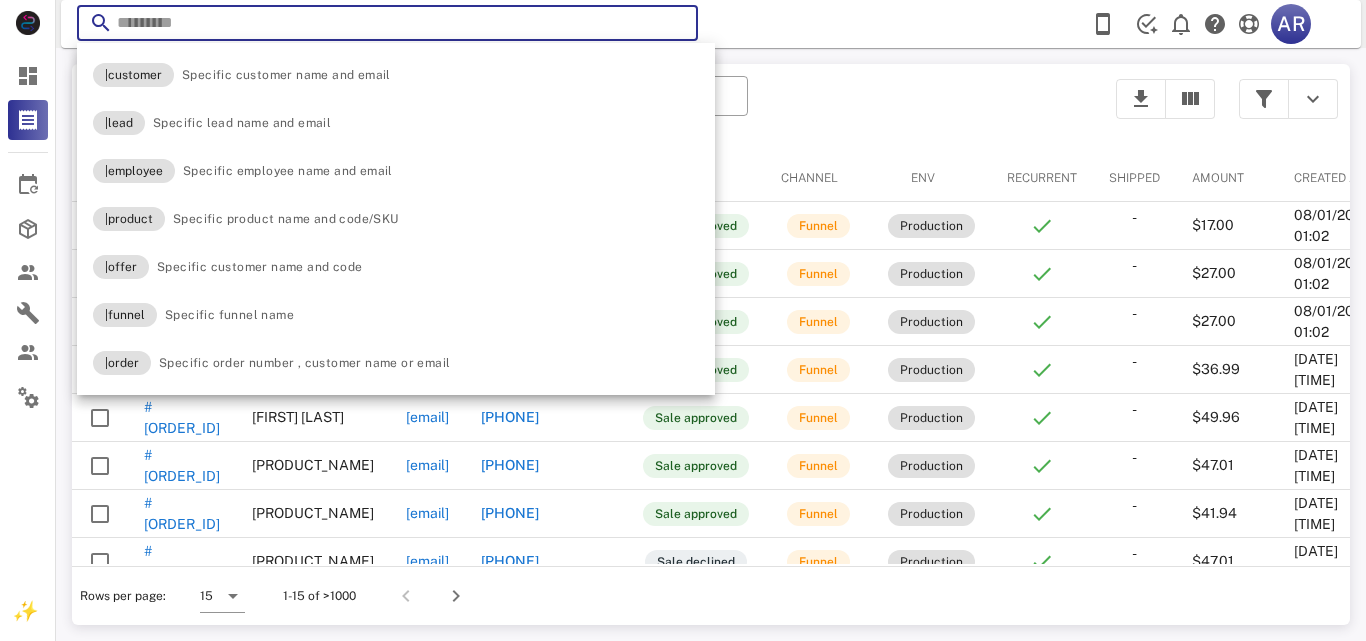 paste on "**********" 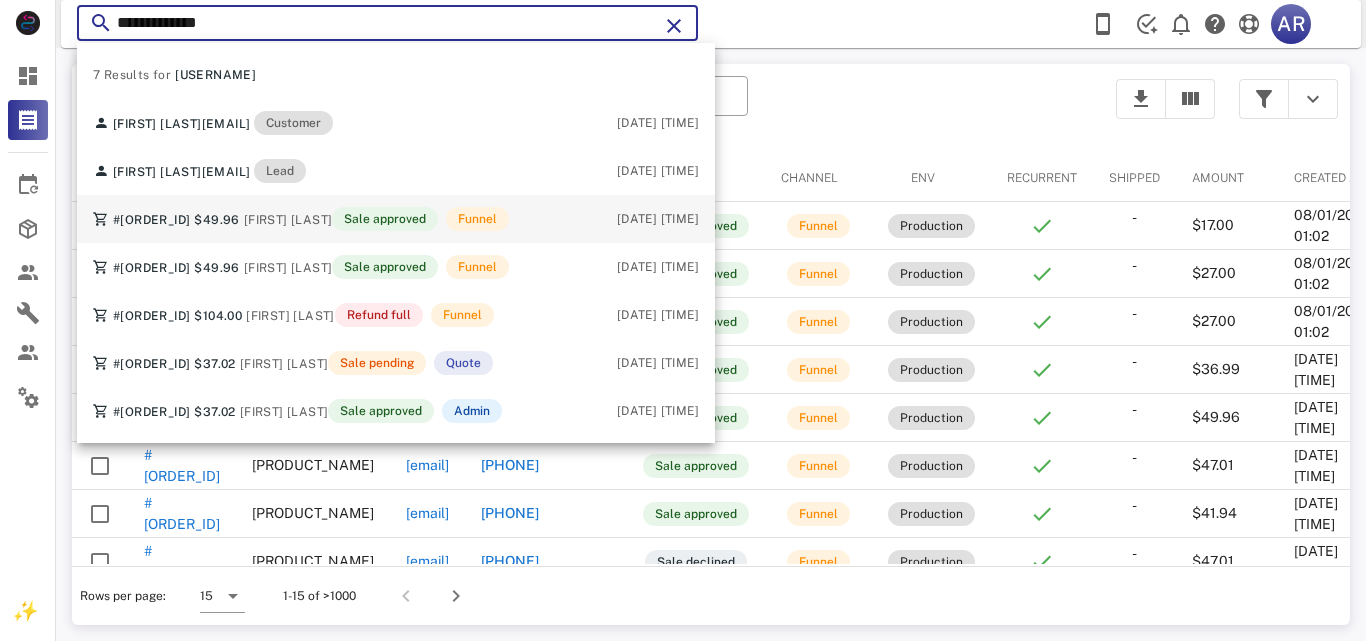 type on "**********" 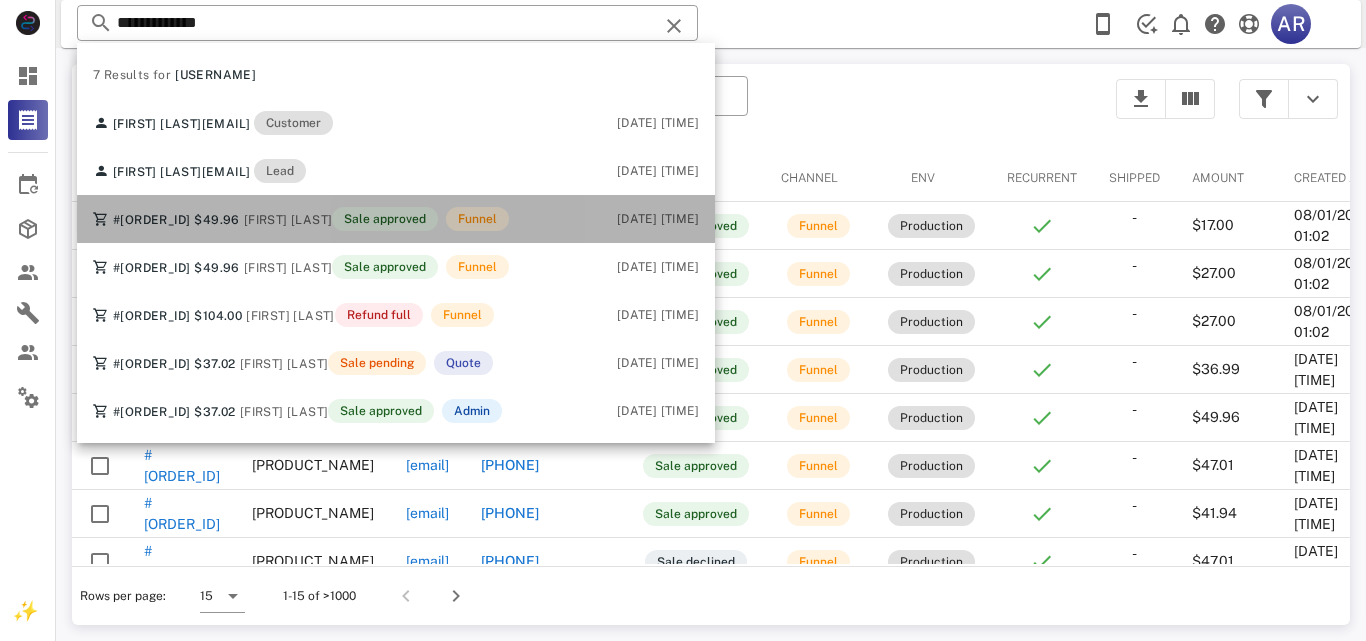 click on "[ORDER_ID] $[PRICE] [FIRST] [LAST] Sale approved Funnel" at bounding box center (301, 219) 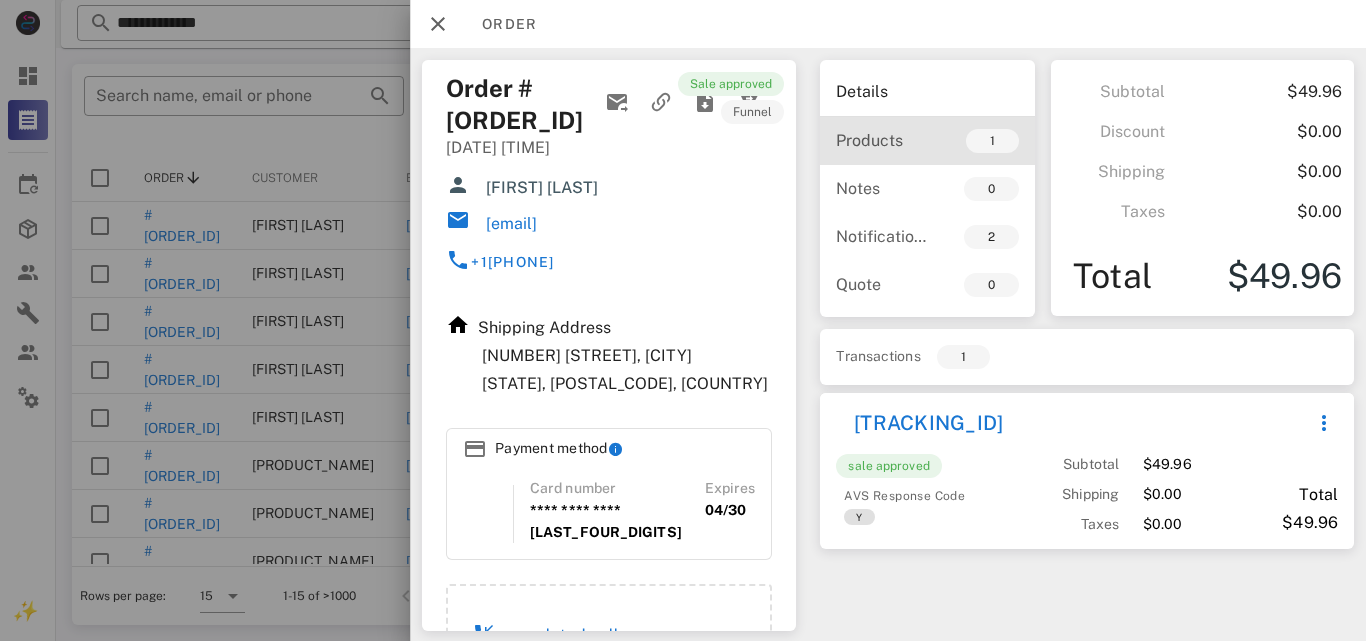 click on "Products" at bounding box center (881, 140) 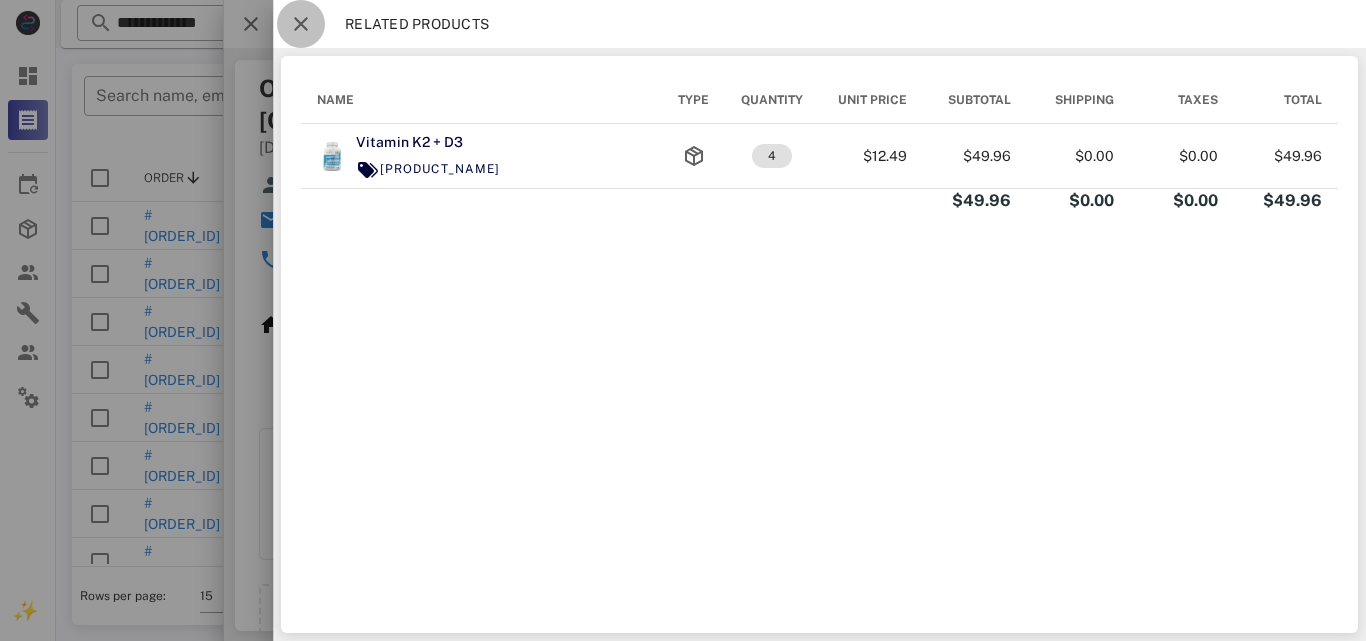 click at bounding box center (301, 24) 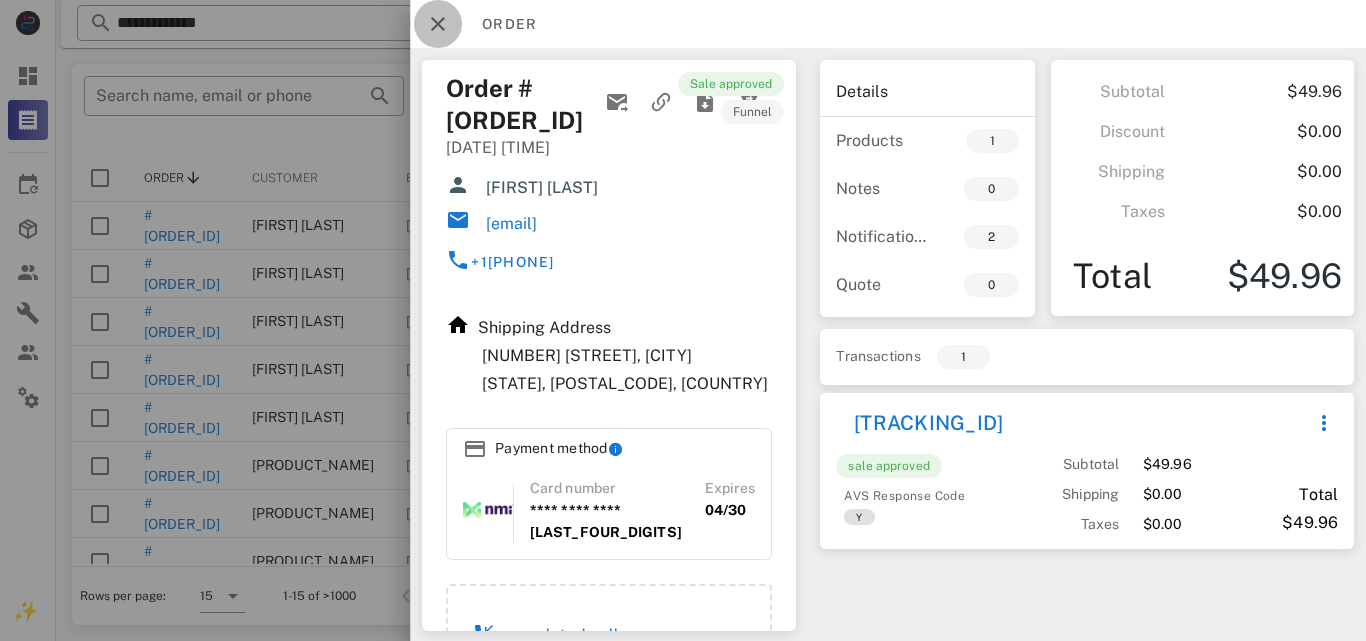 click at bounding box center [438, 24] 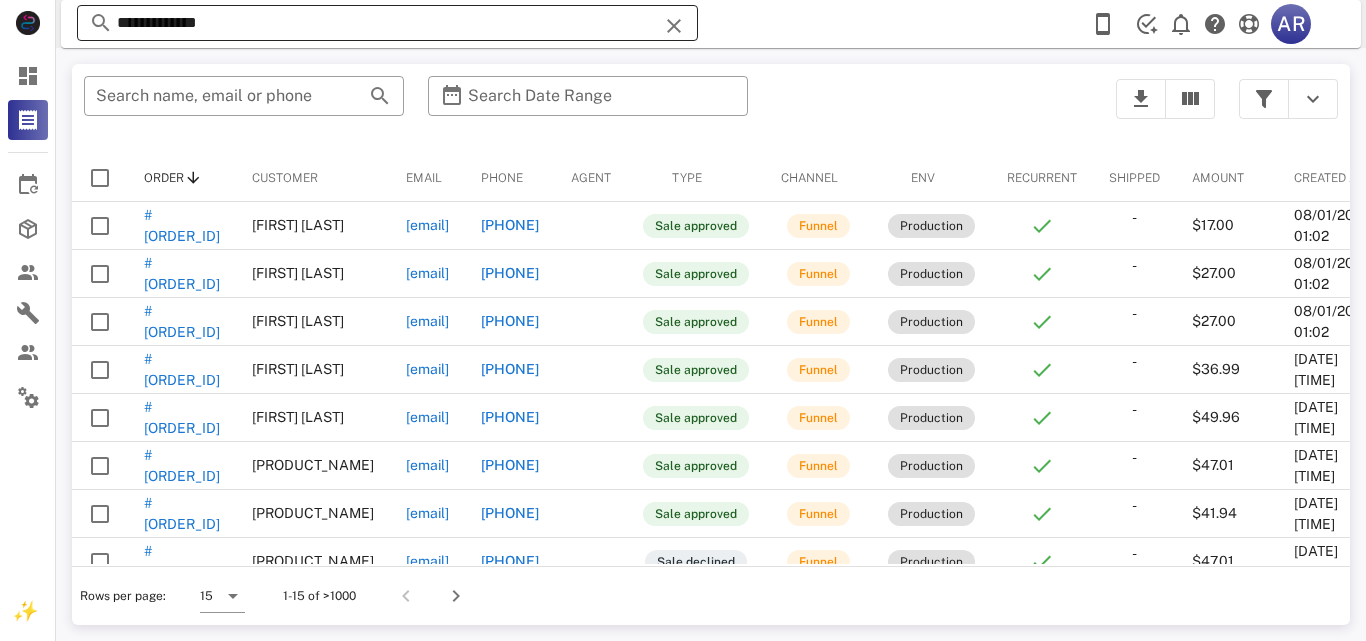 click on "**********" at bounding box center (387, 23) 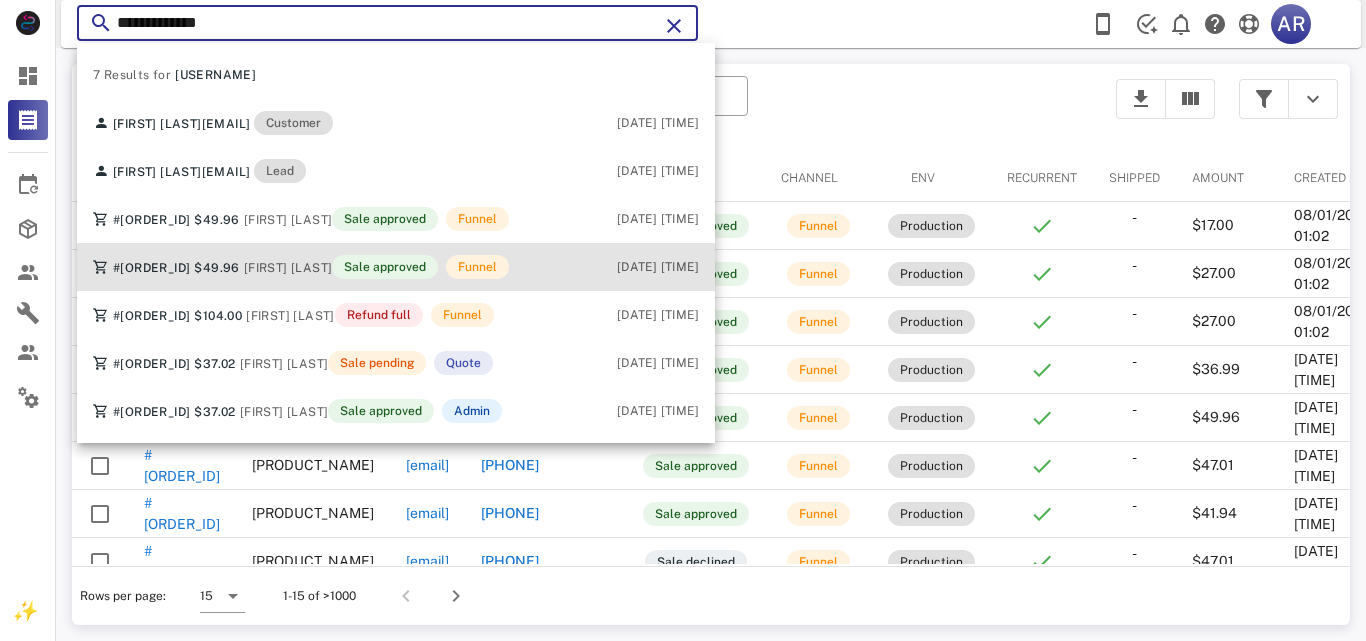 click on "[FIRST] [LAST]" at bounding box center [288, 268] 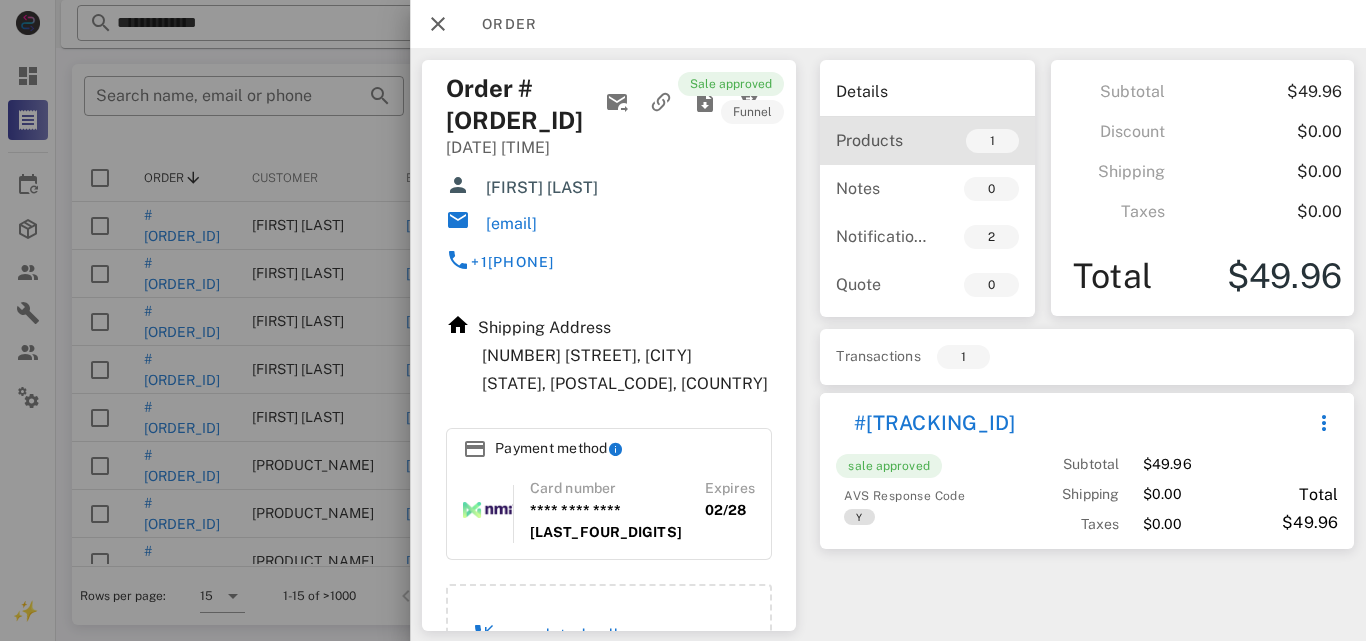 click on "Products" at bounding box center (881, 140) 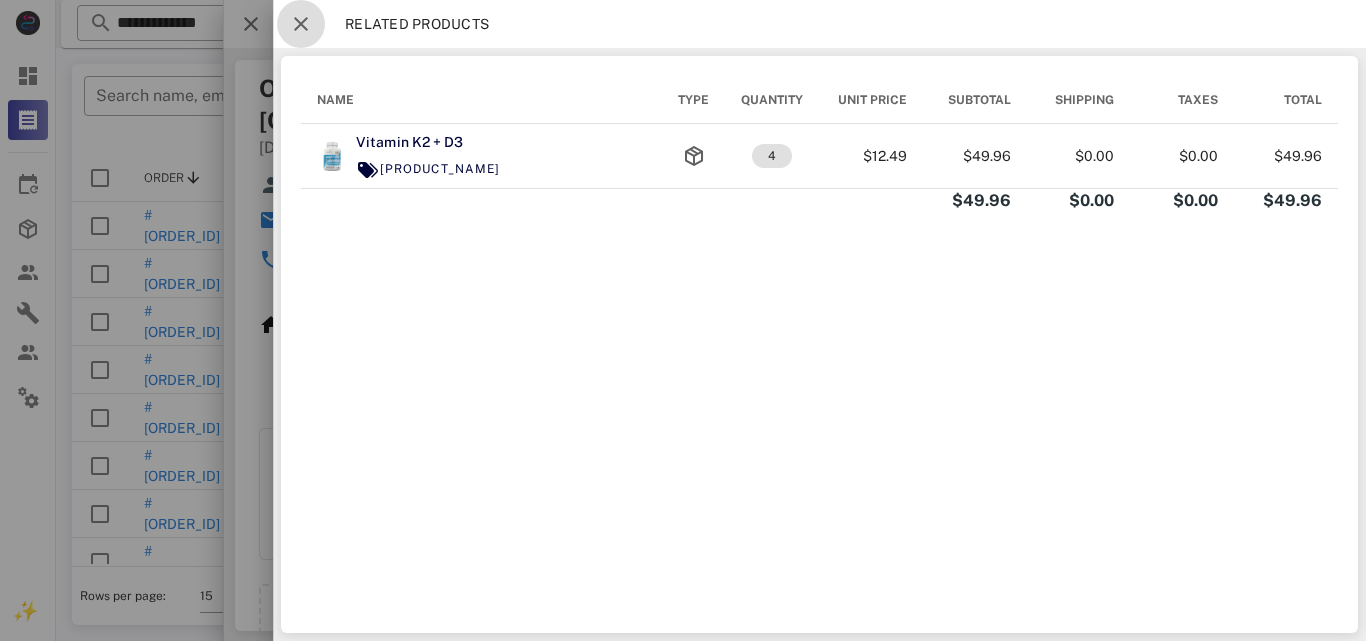 click at bounding box center [301, 24] 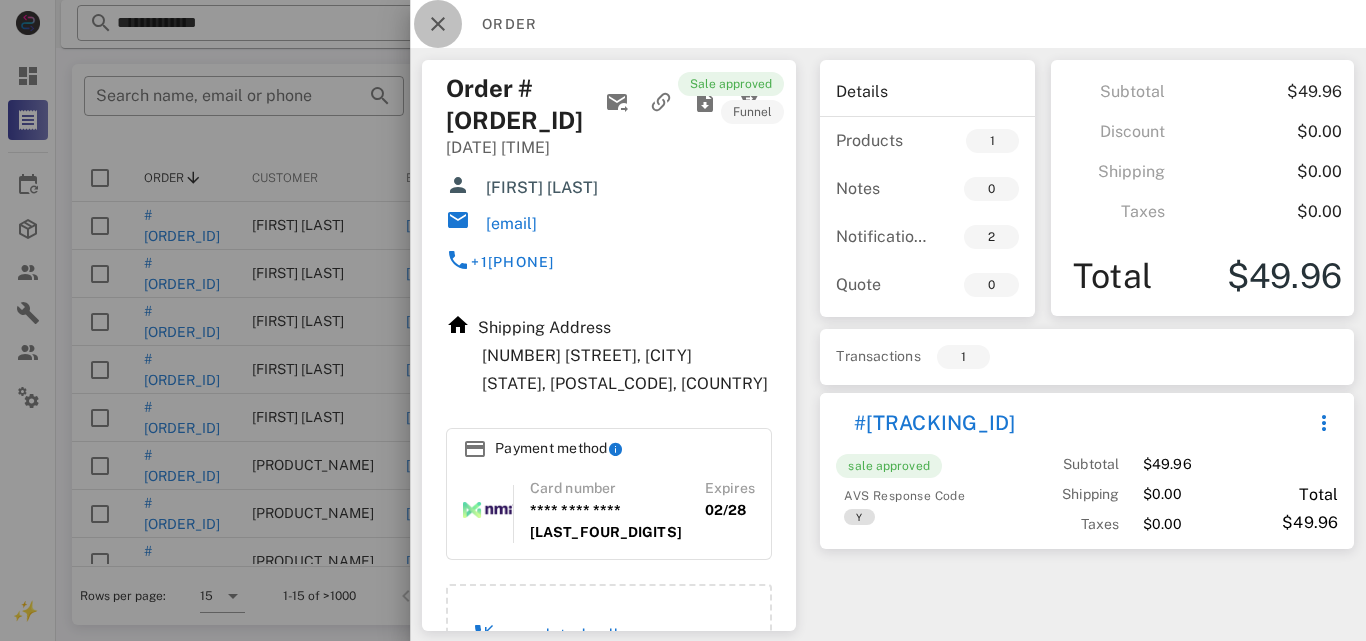 click at bounding box center [438, 24] 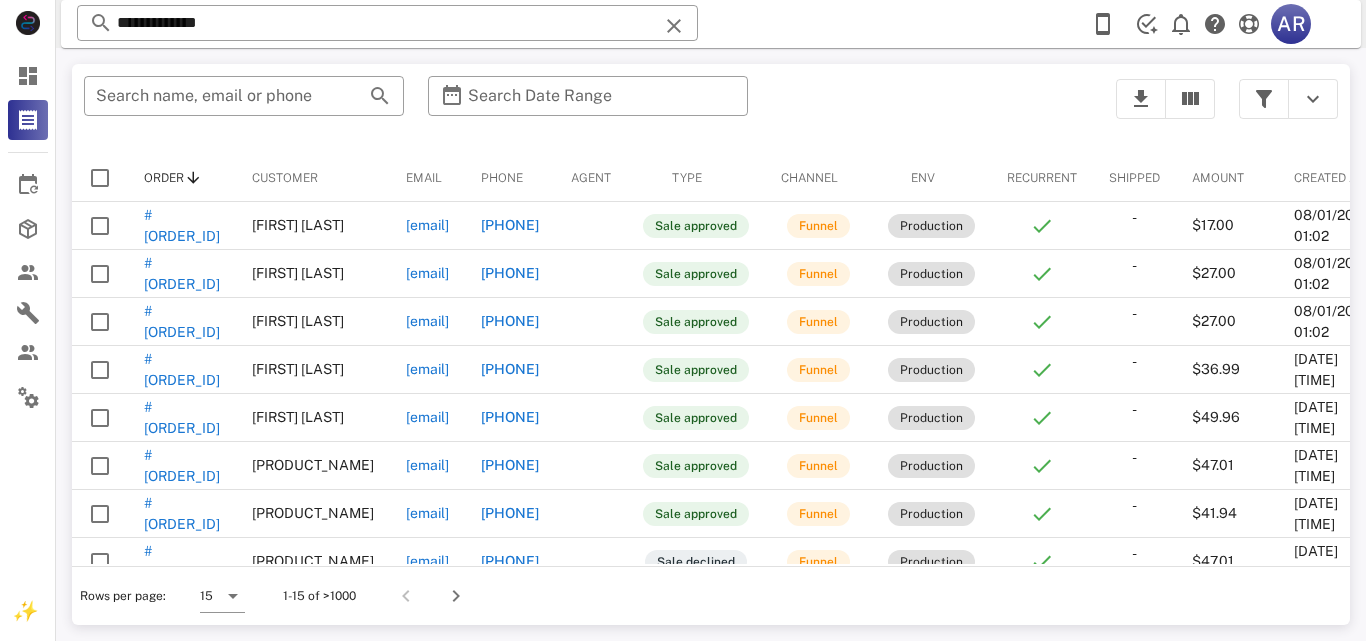 click on "**********" at bounding box center (711, 24) 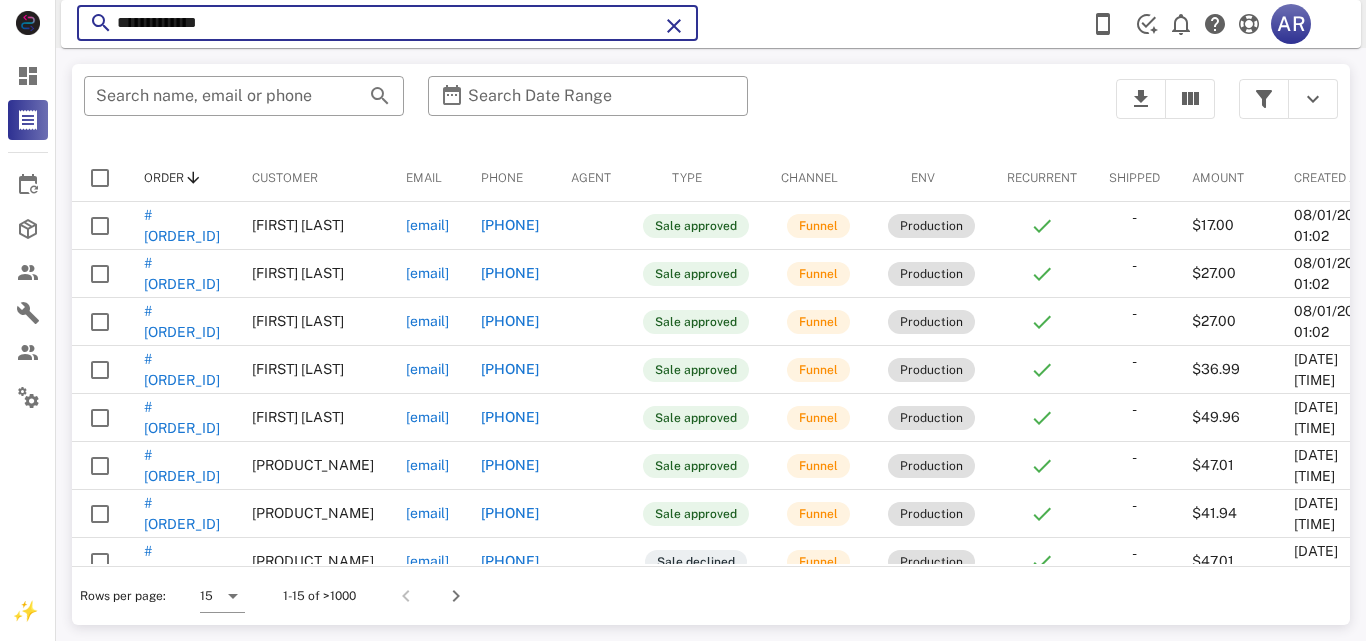 click on "**********" at bounding box center (387, 23) 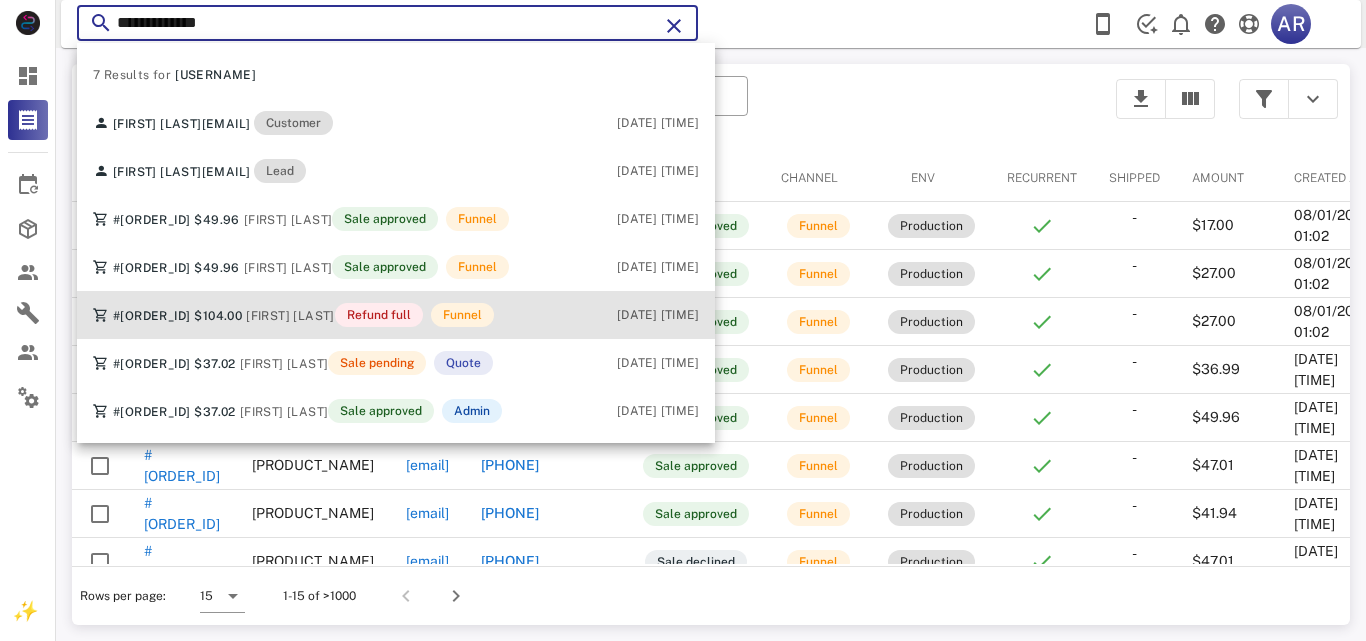 click on "[FIRST] [LAST]" at bounding box center [290, 316] 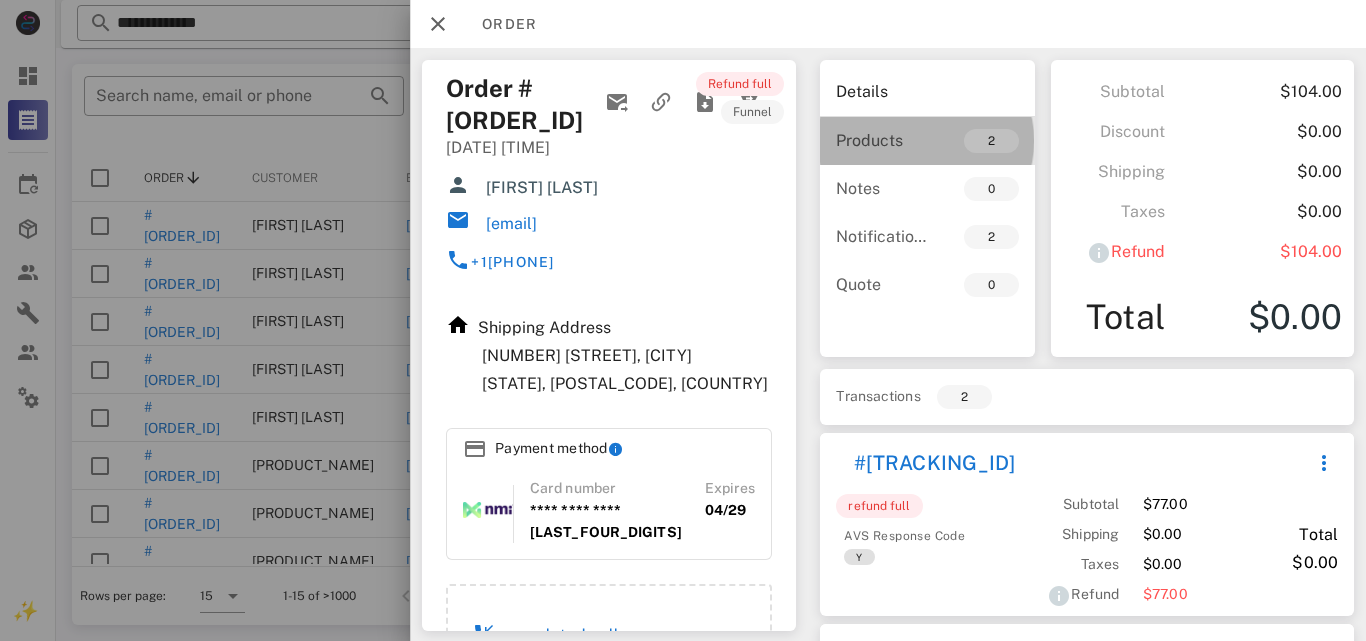 click on "Products" at bounding box center [881, 140] 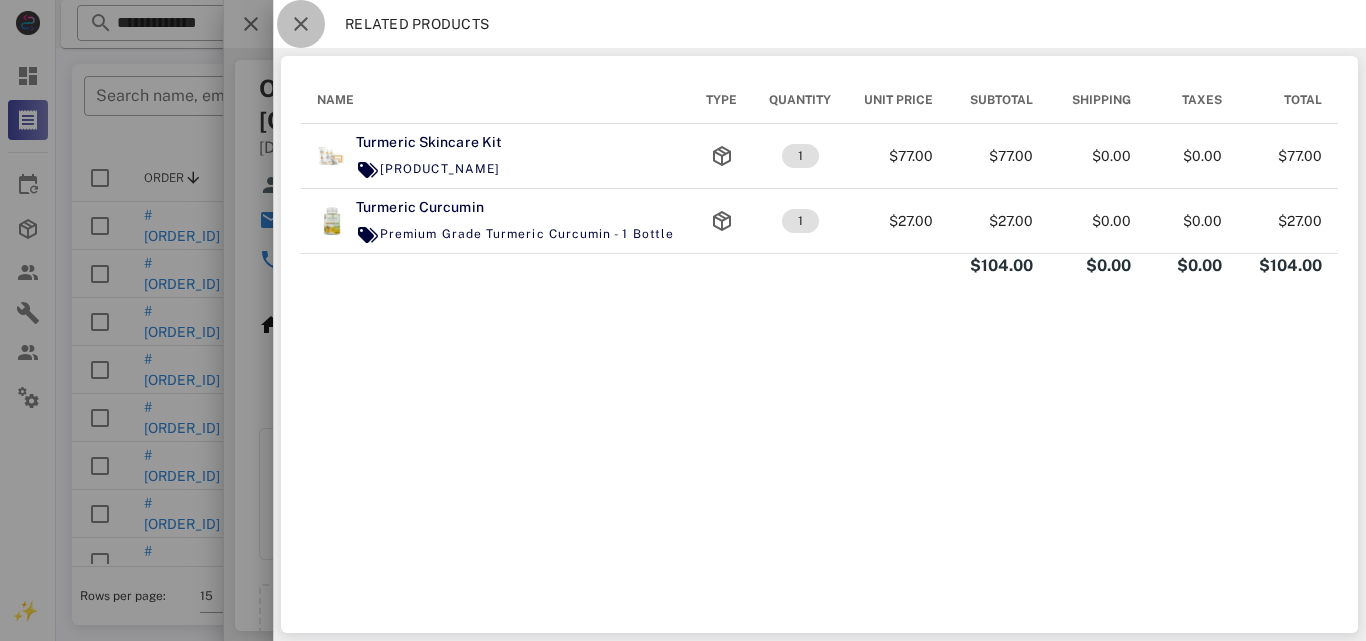 click at bounding box center [301, 24] 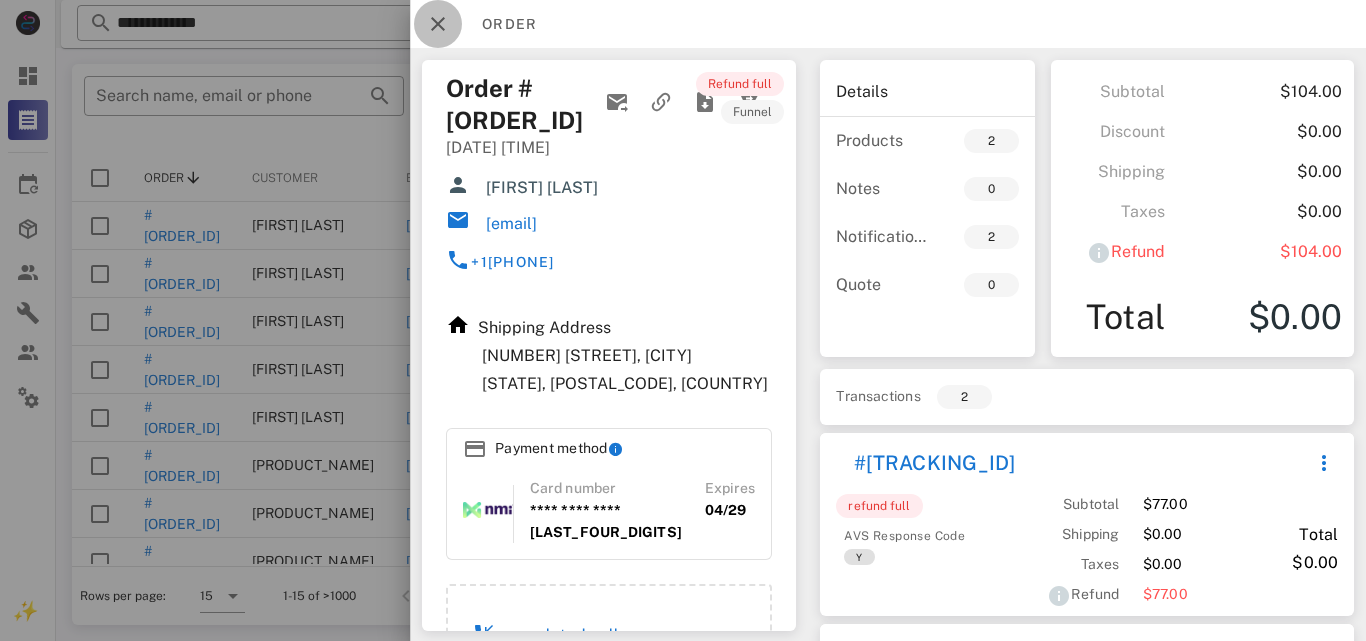 click at bounding box center [438, 24] 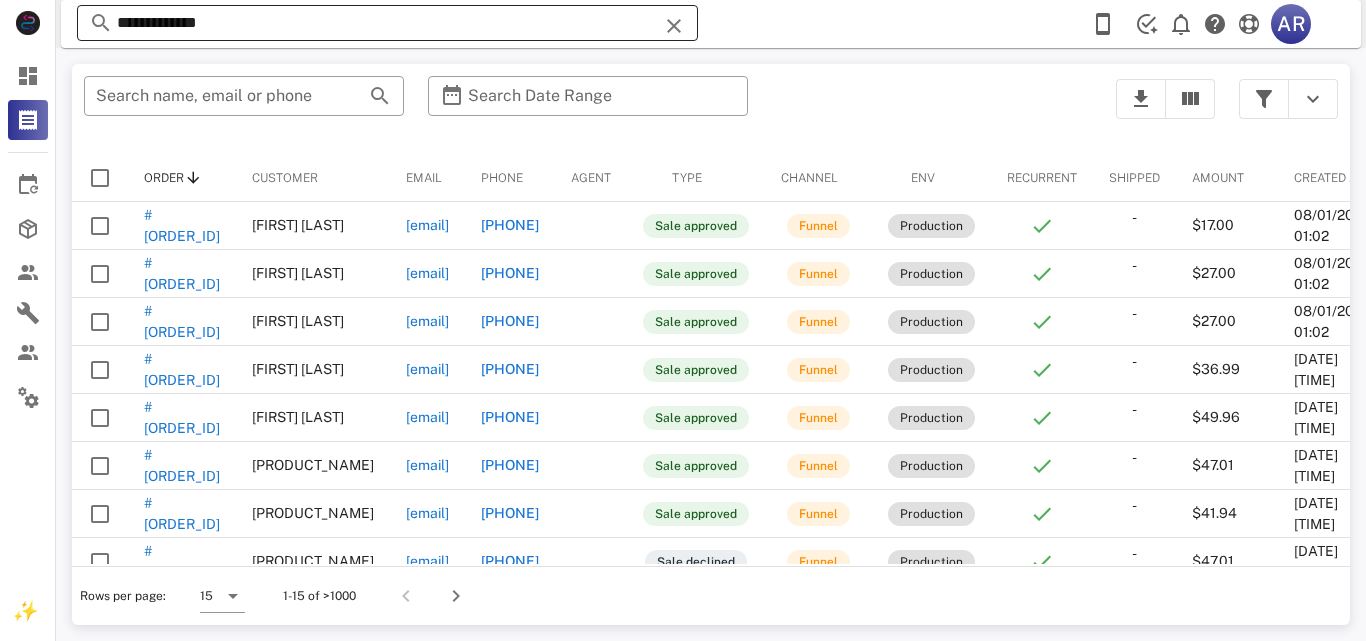click on "**********" at bounding box center (387, 23) 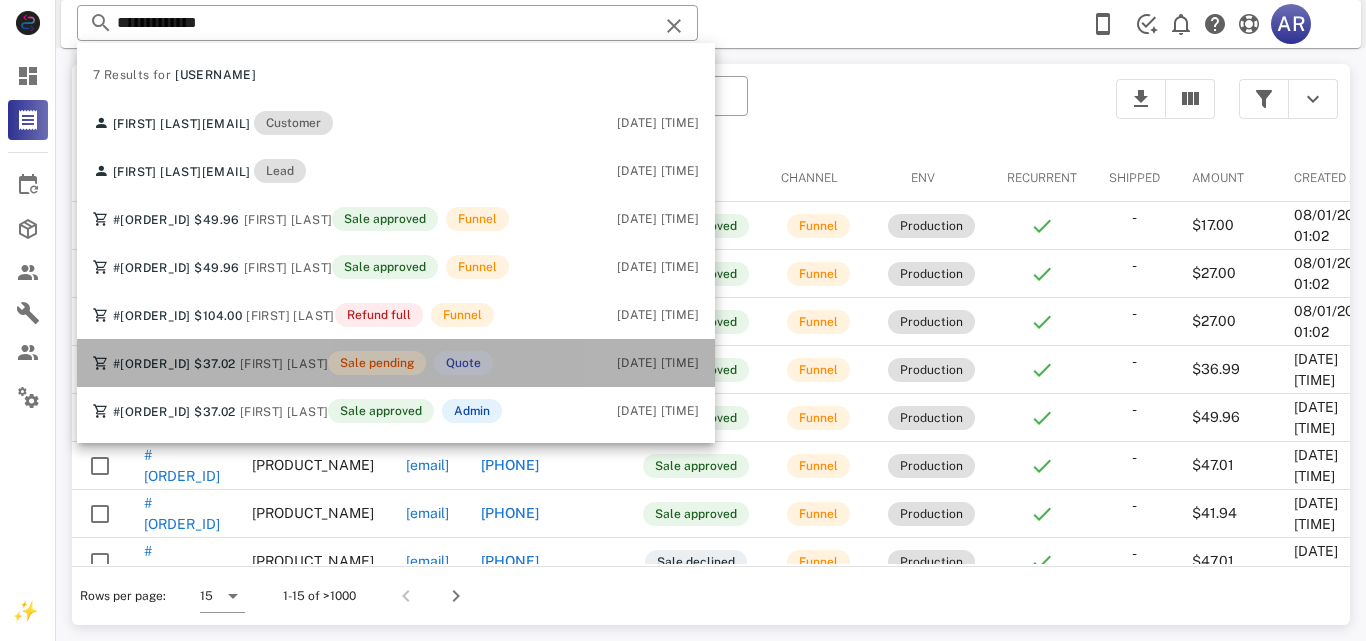click on "[FIRST] [LAST]" at bounding box center (284, 364) 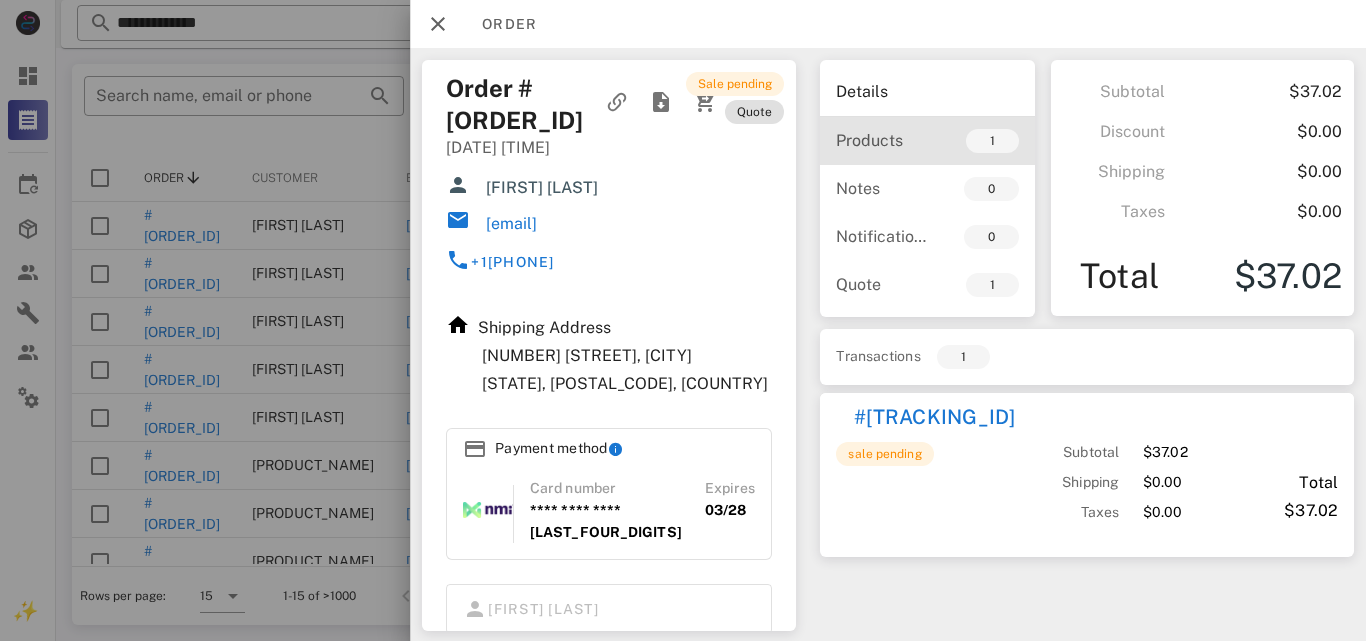 click on "Products" at bounding box center (881, 140) 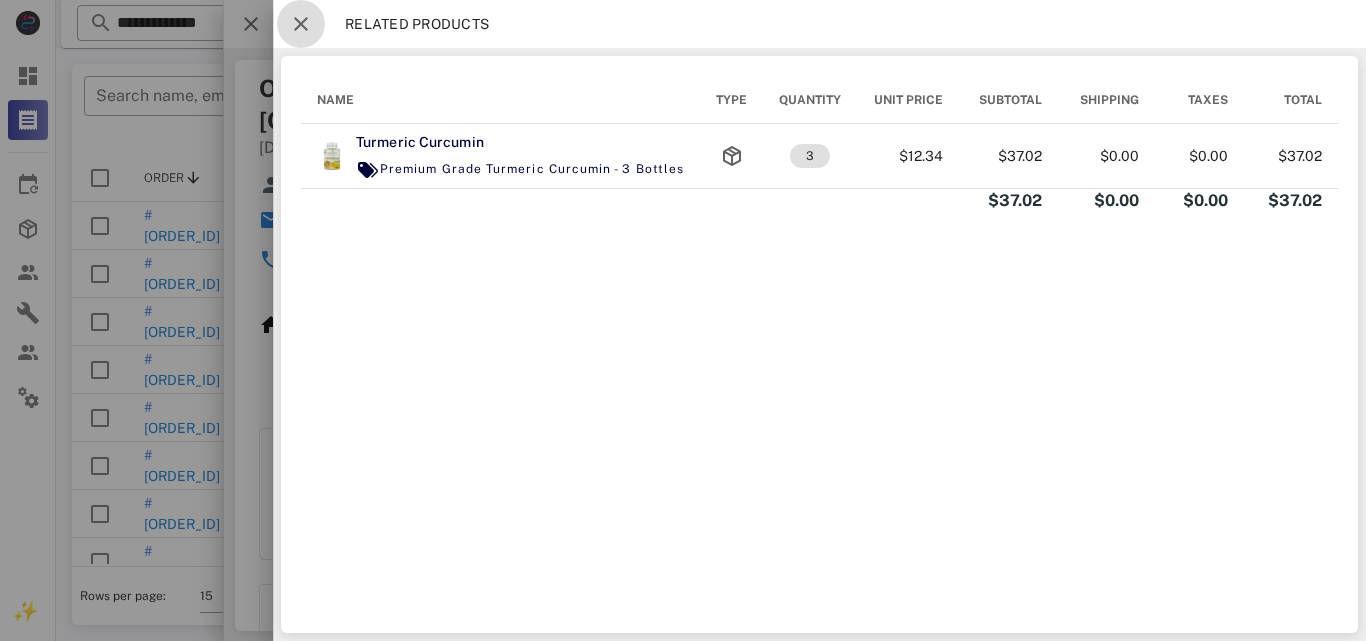 click at bounding box center [301, 24] 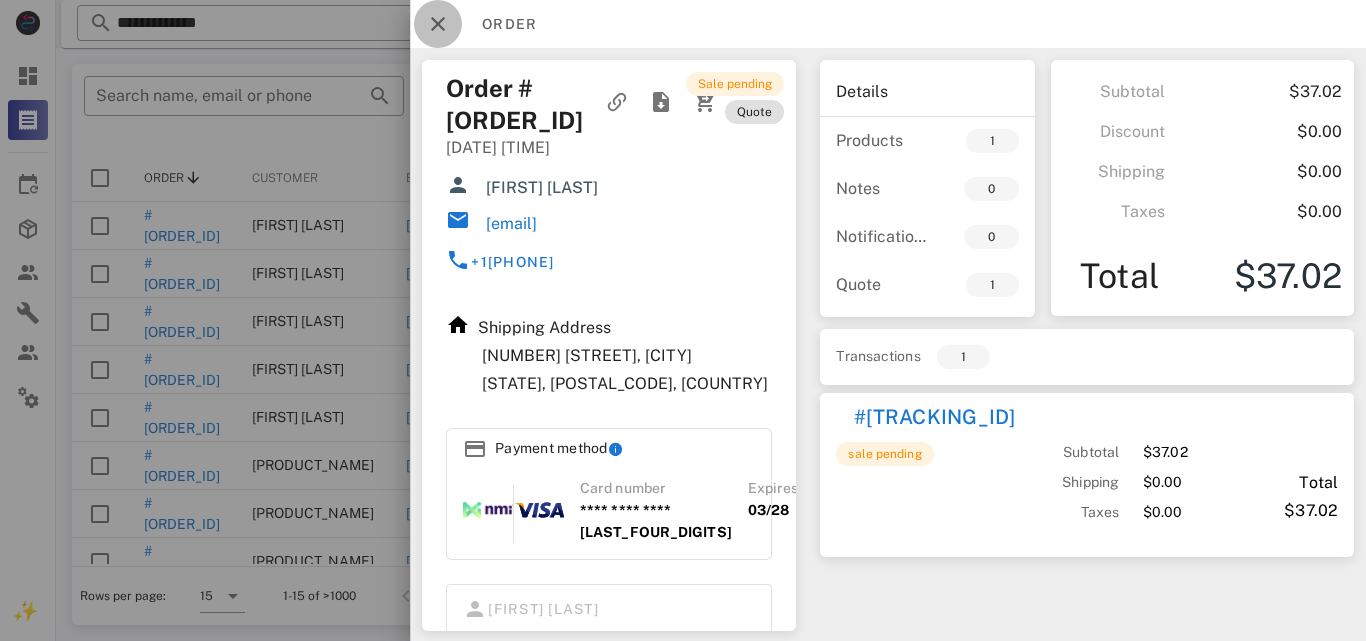 click at bounding box center [438, 24] 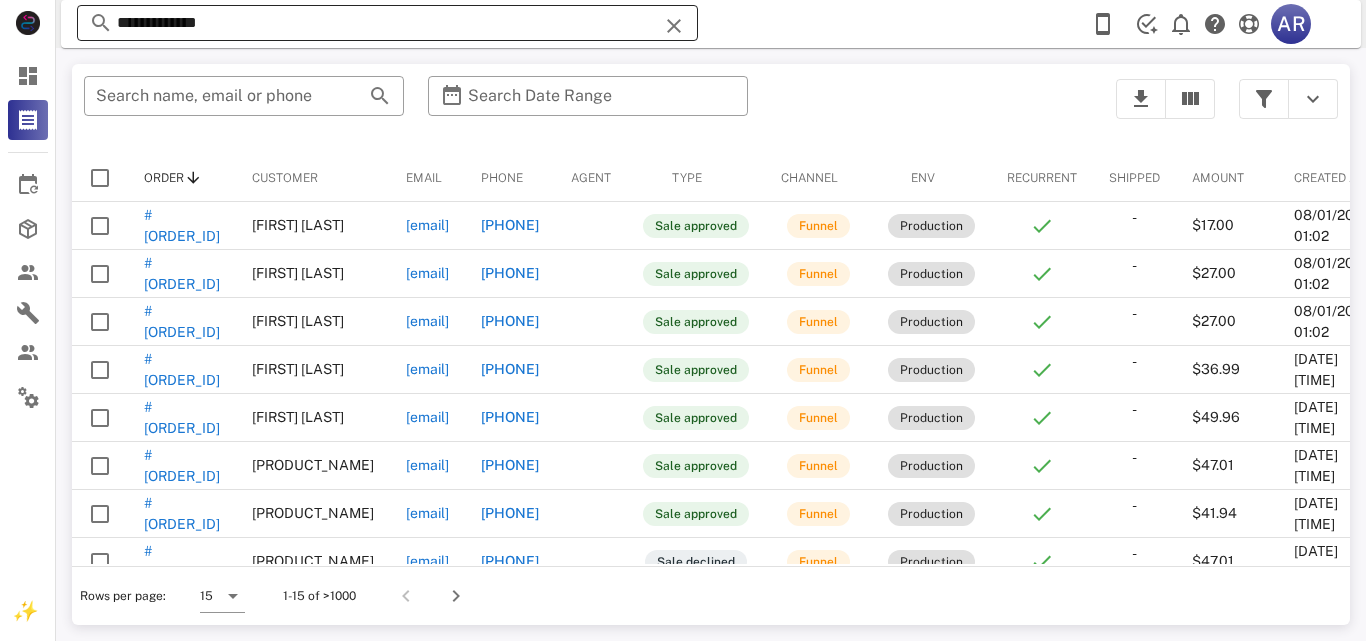 click on "**********" at bounding box center [387, 23] 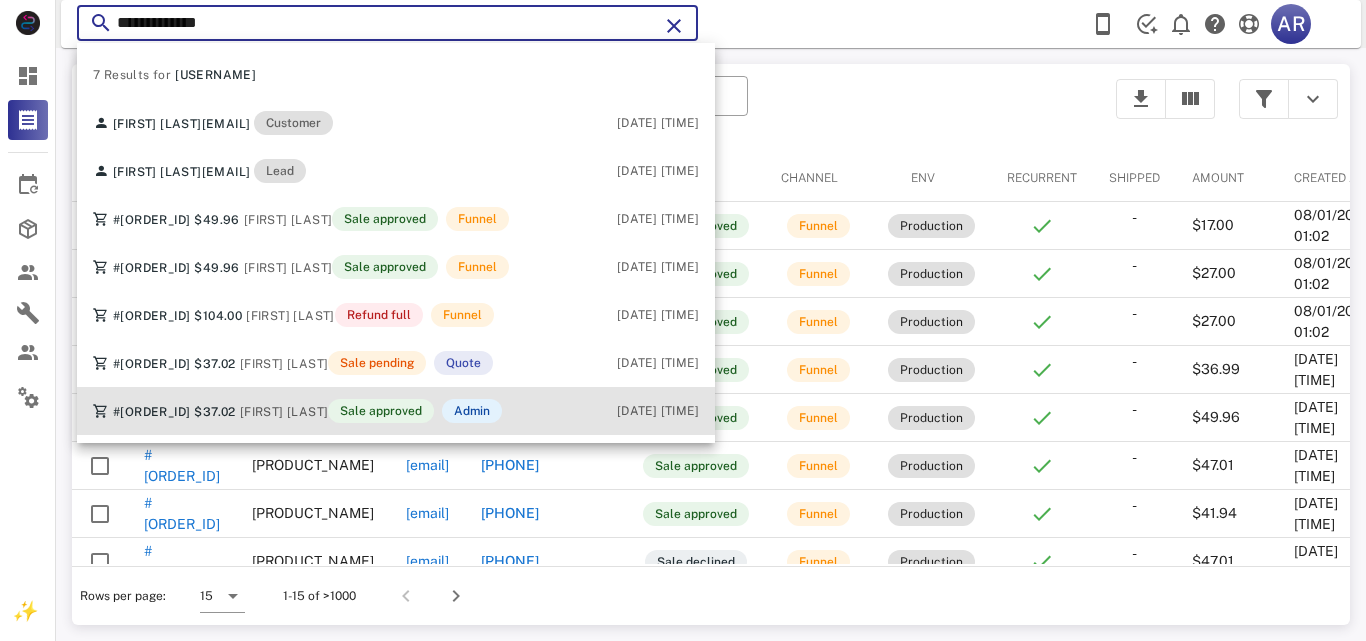 click on "[FIRST] [LAST]" at bounding box center (284, 412) 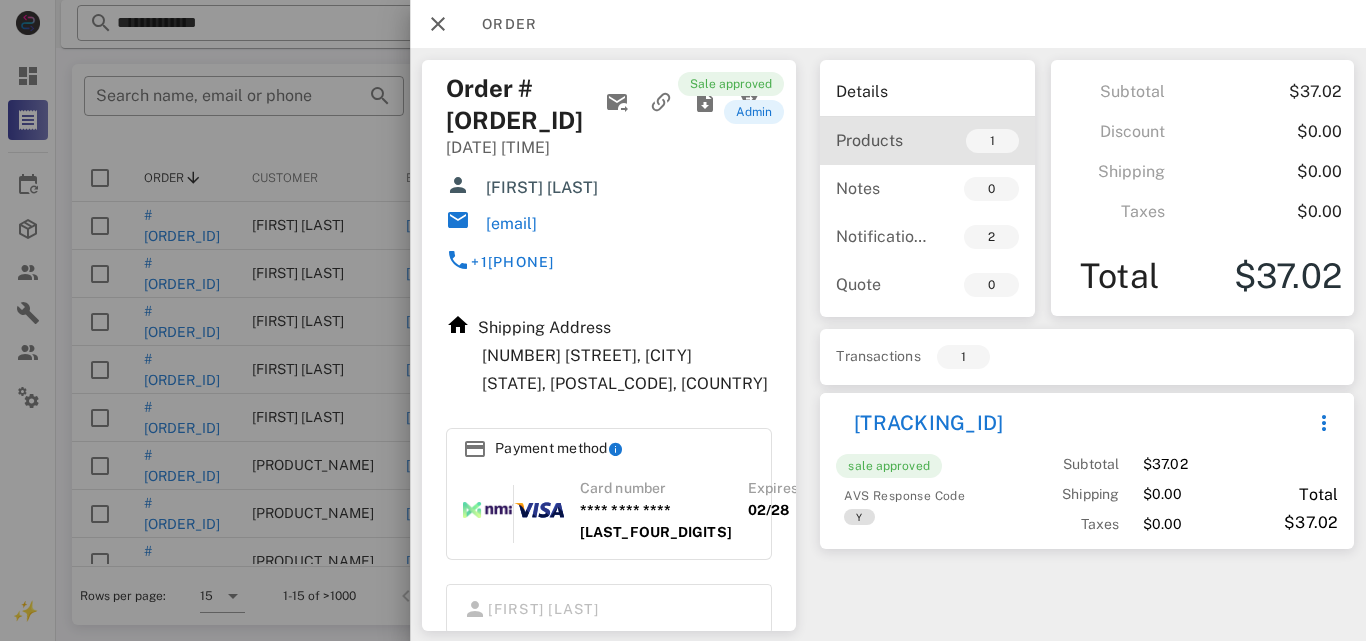 click on "Products" at bounding box center (881, 140) 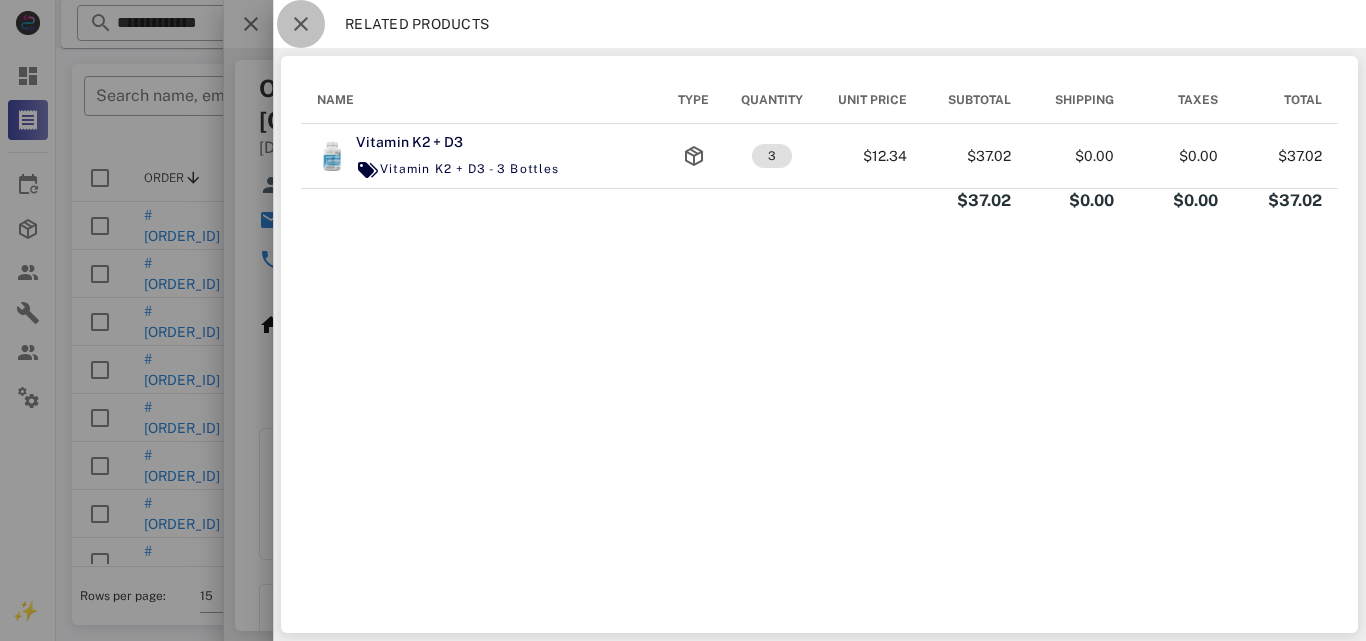 click at bounding box center [301, 24] 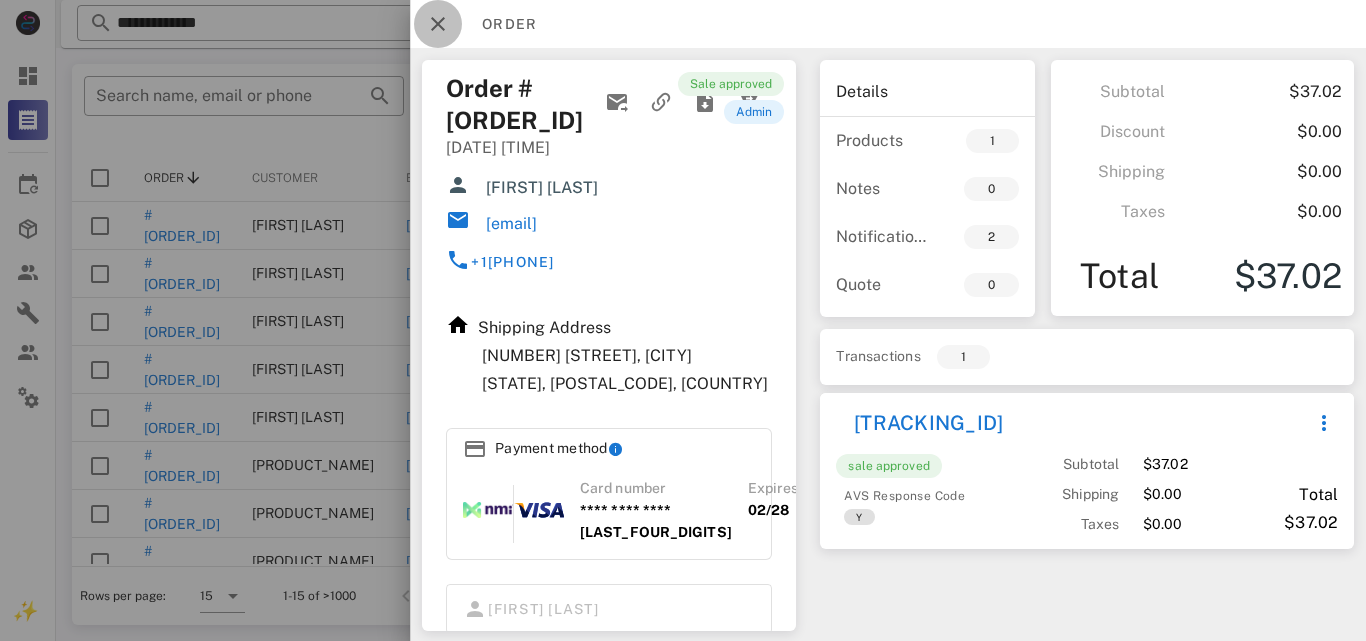 click at bounding box center [438, 24] 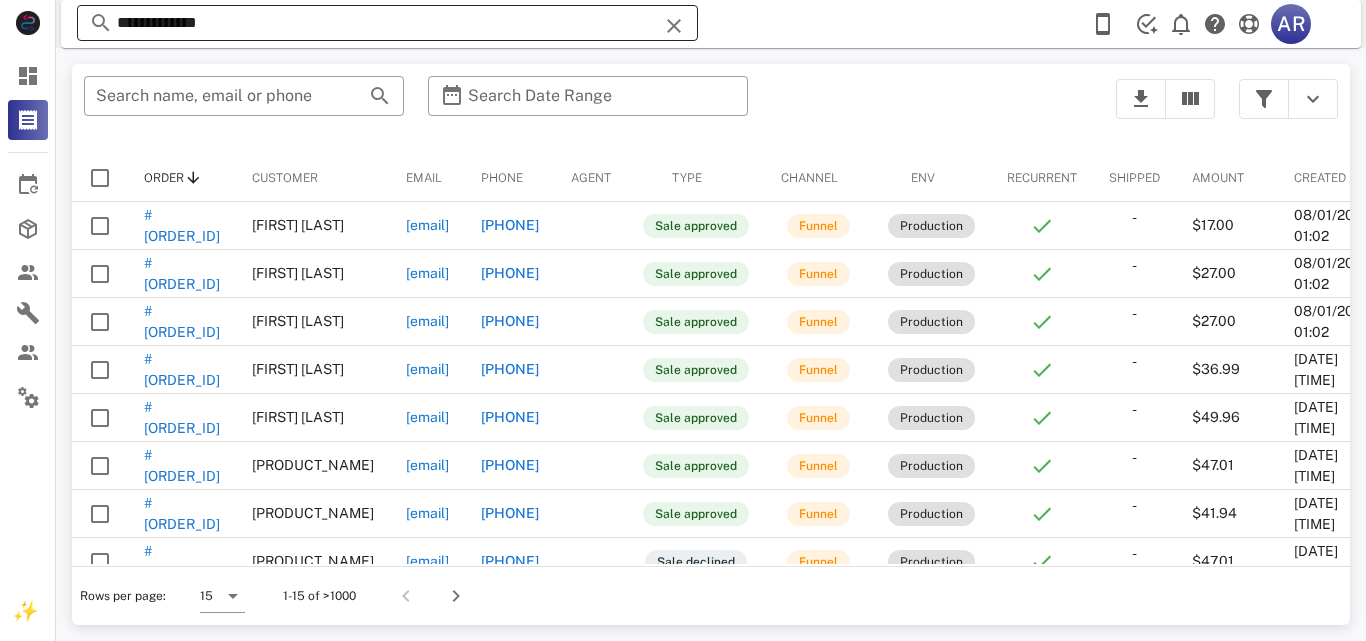 click on "**********" at bounding box center (387, 23) 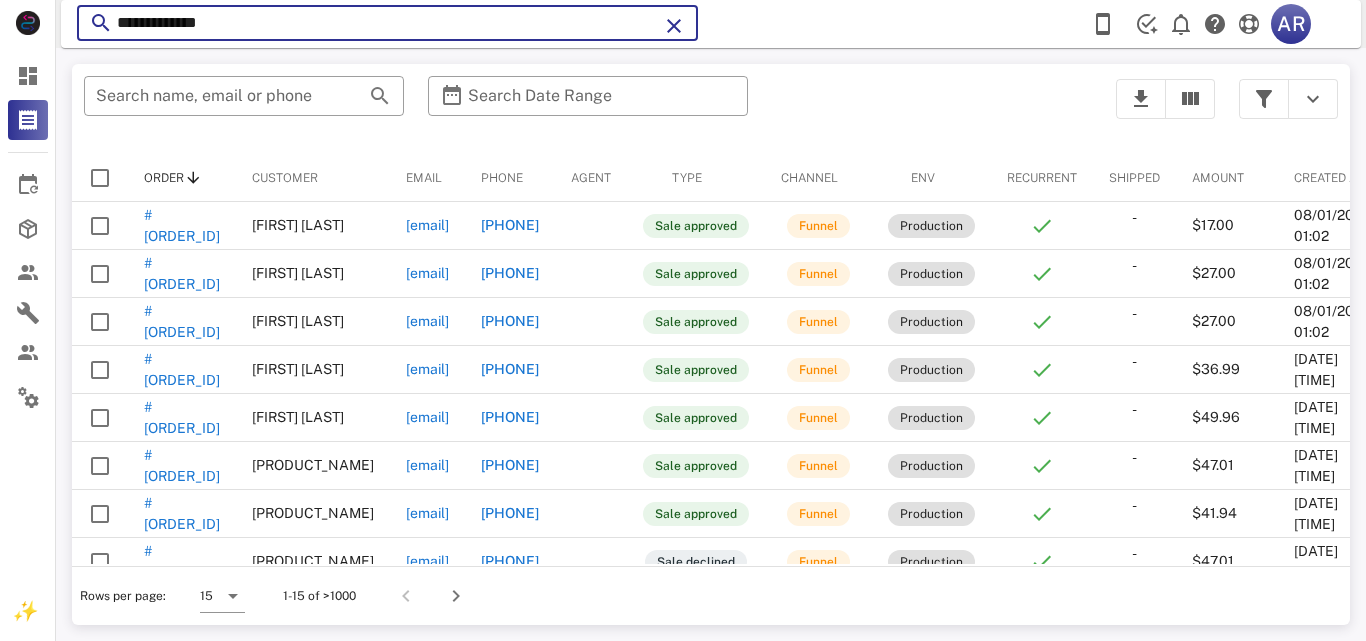 click on "**********" at bounding box center [387, 23] 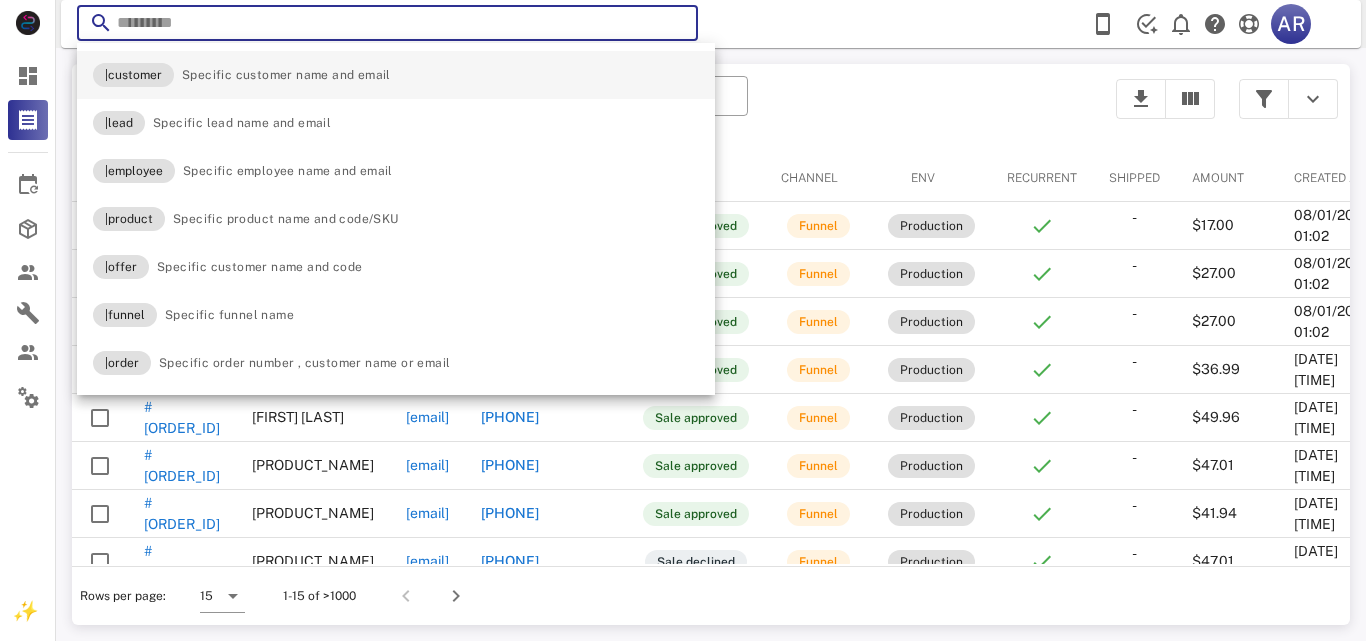 type 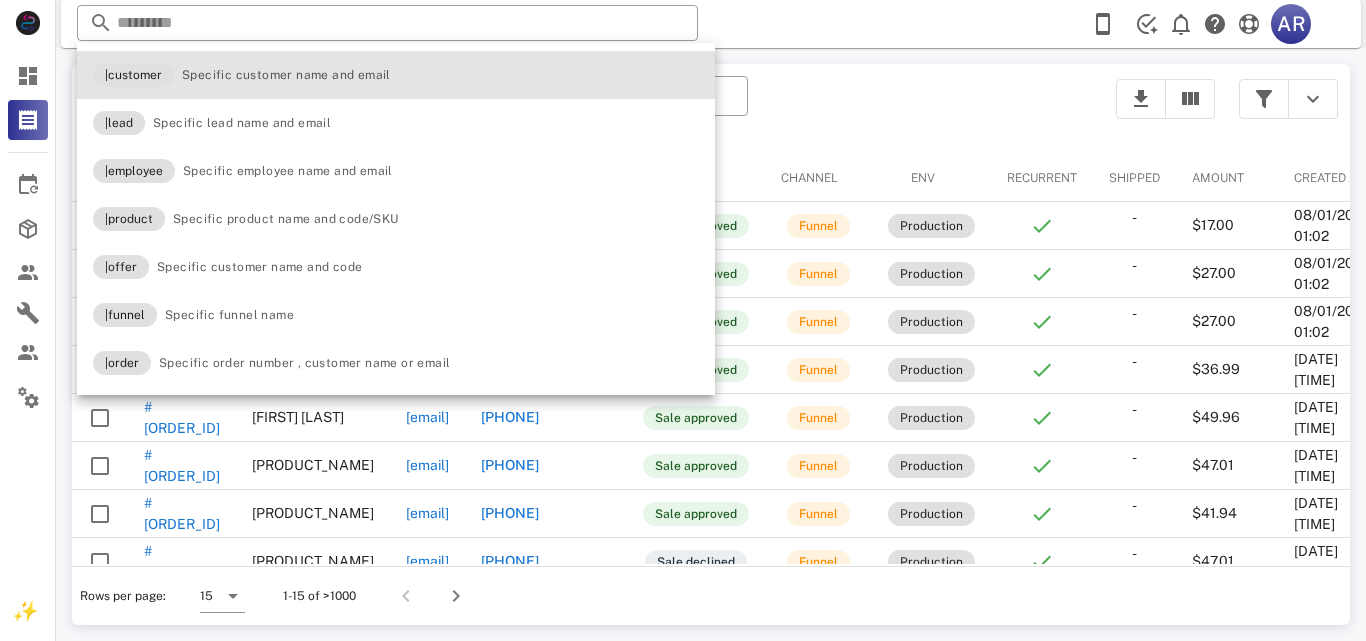 drag, startPoint x: 704, startPoint y: 80, endPoint x: 791, endPoint y: 66, distance: 88.11924 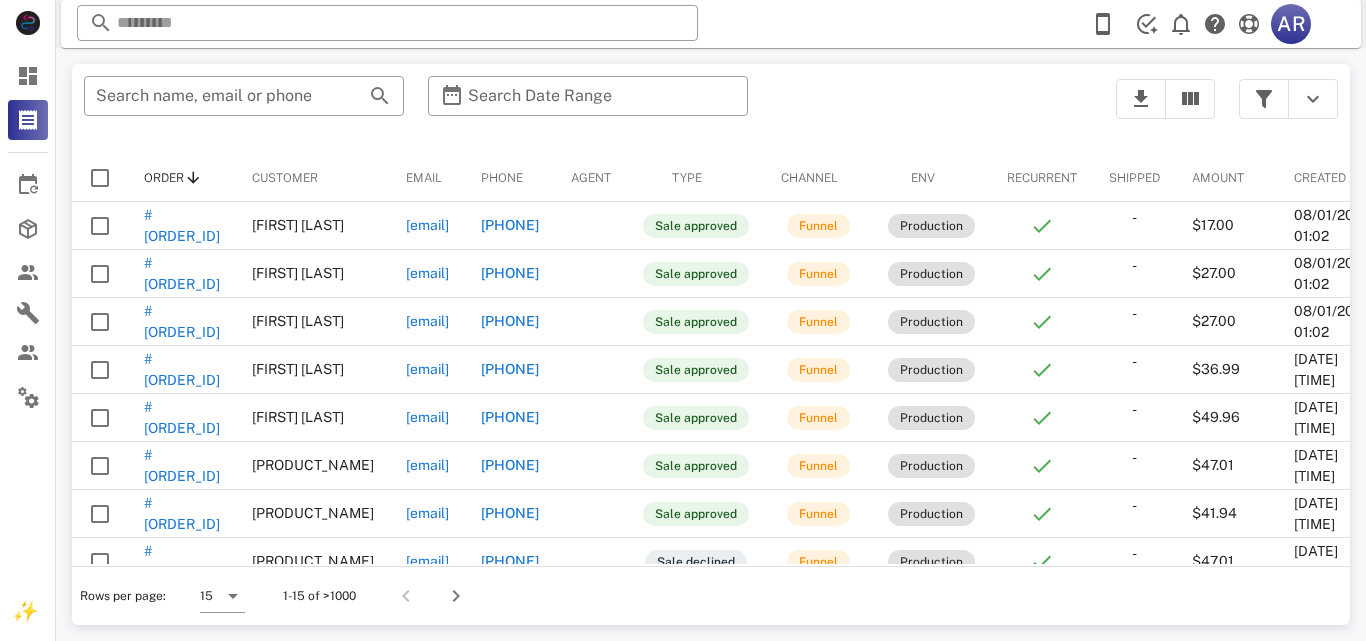 click on "​ Search name, email or phone ​ Search Date Range" at bounding box center [588, 109] 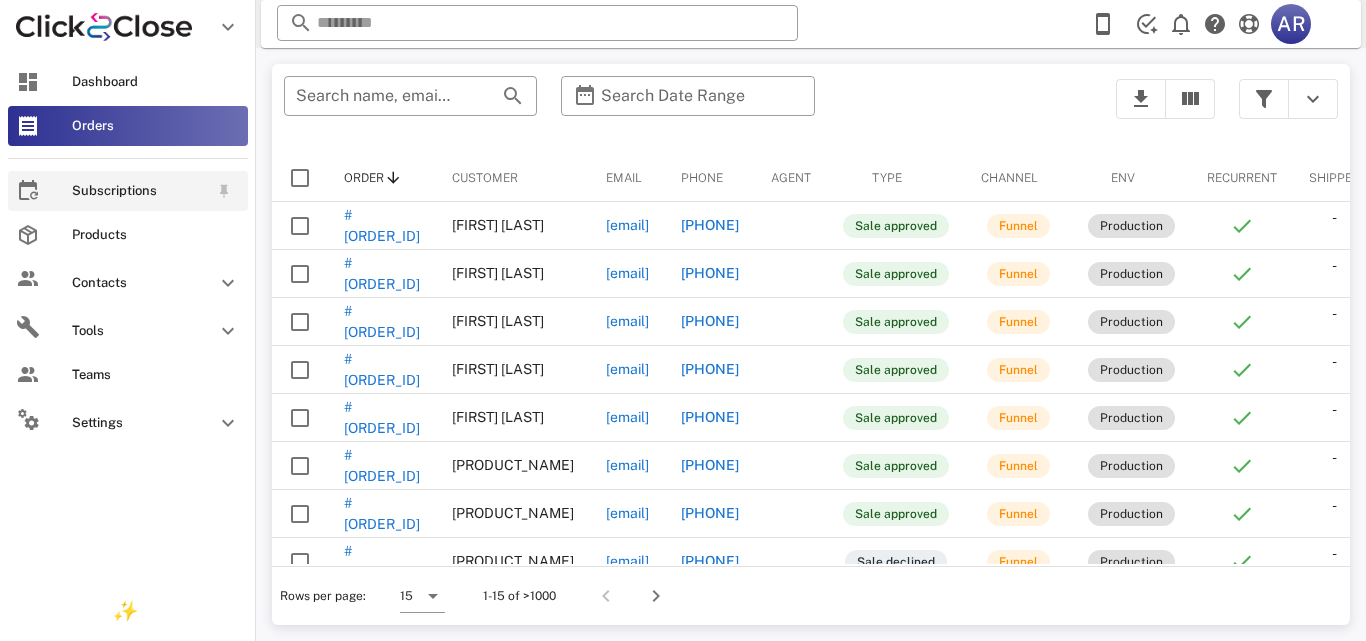 click on "Subscriptions" at bounding box center (140, 191) 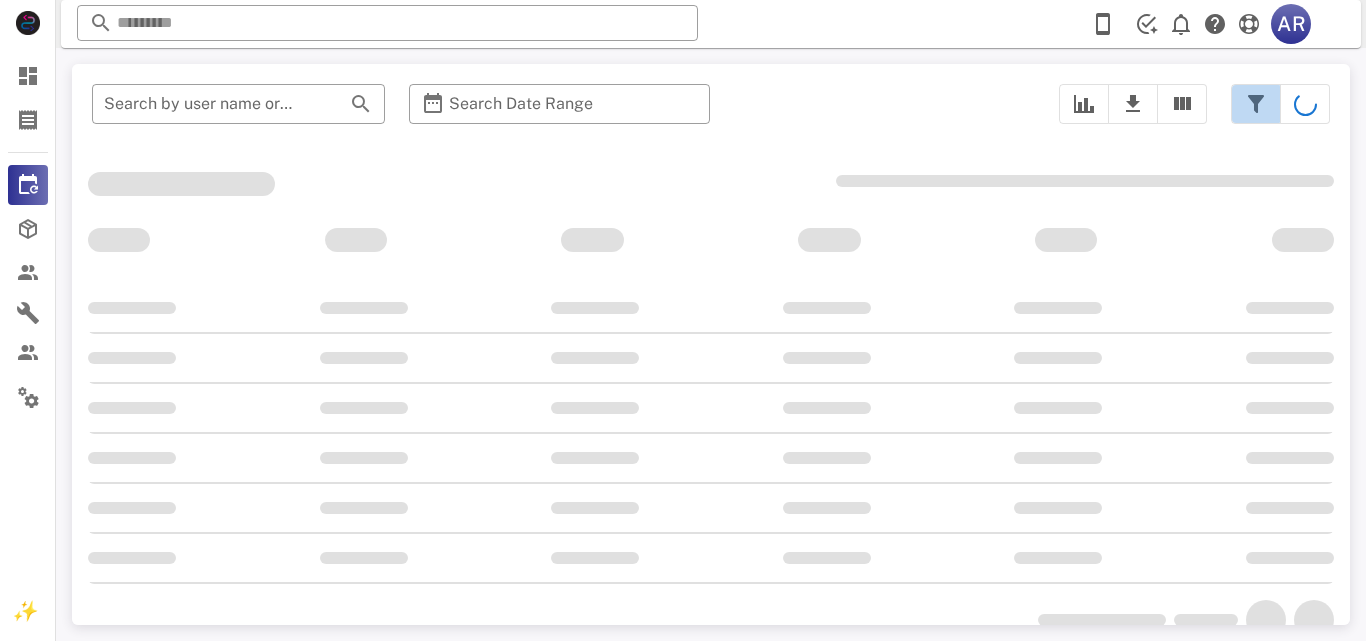 click at bounding box center [1256, 104] 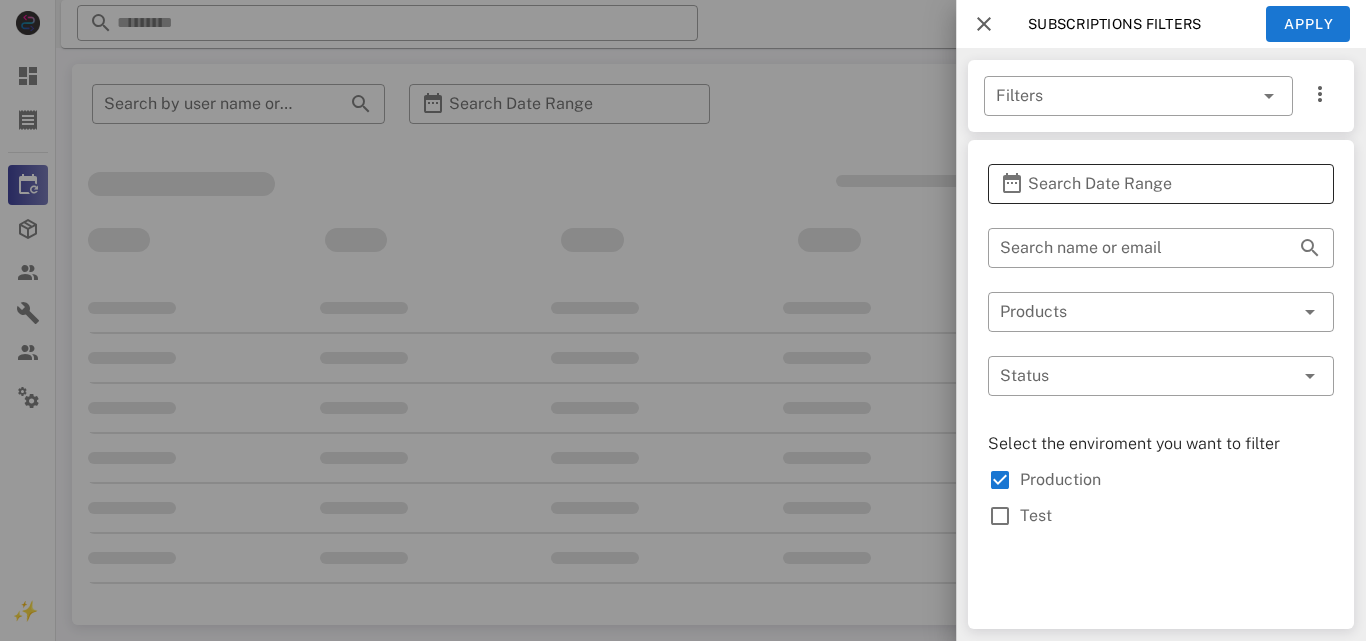 click on "Search Date Range" at bounding box center [1161, 184] 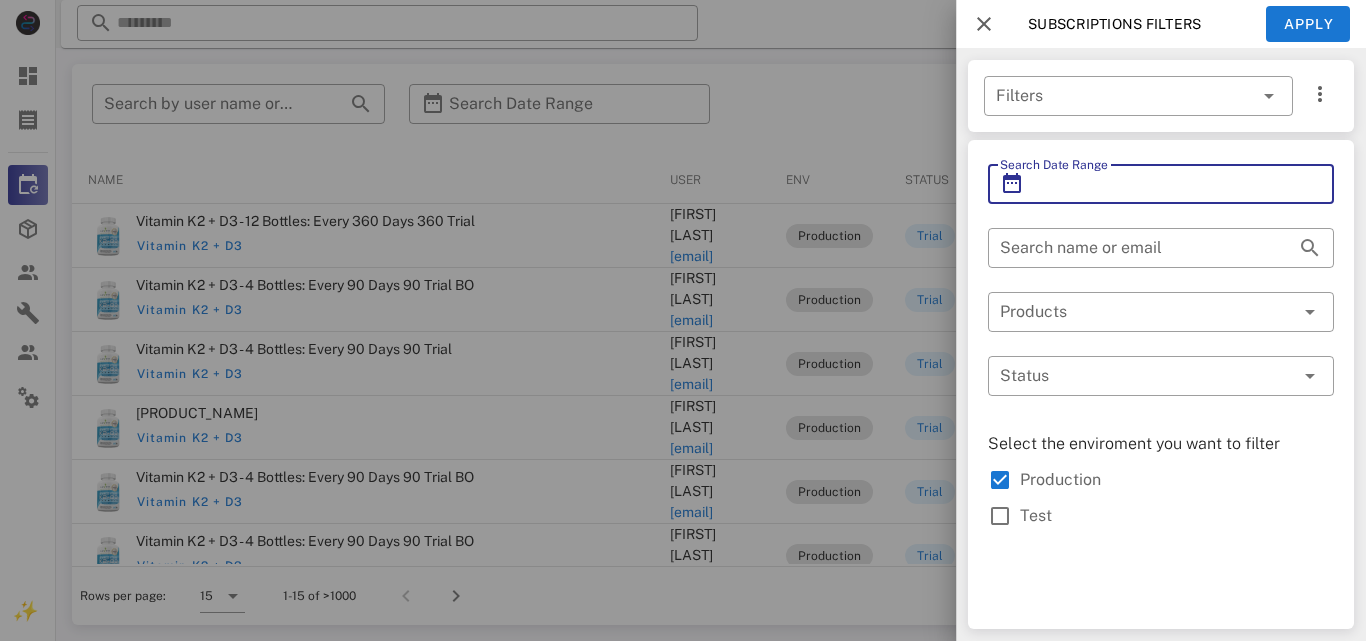 click on "Search Date Range" at bounding box center (1161, 184) 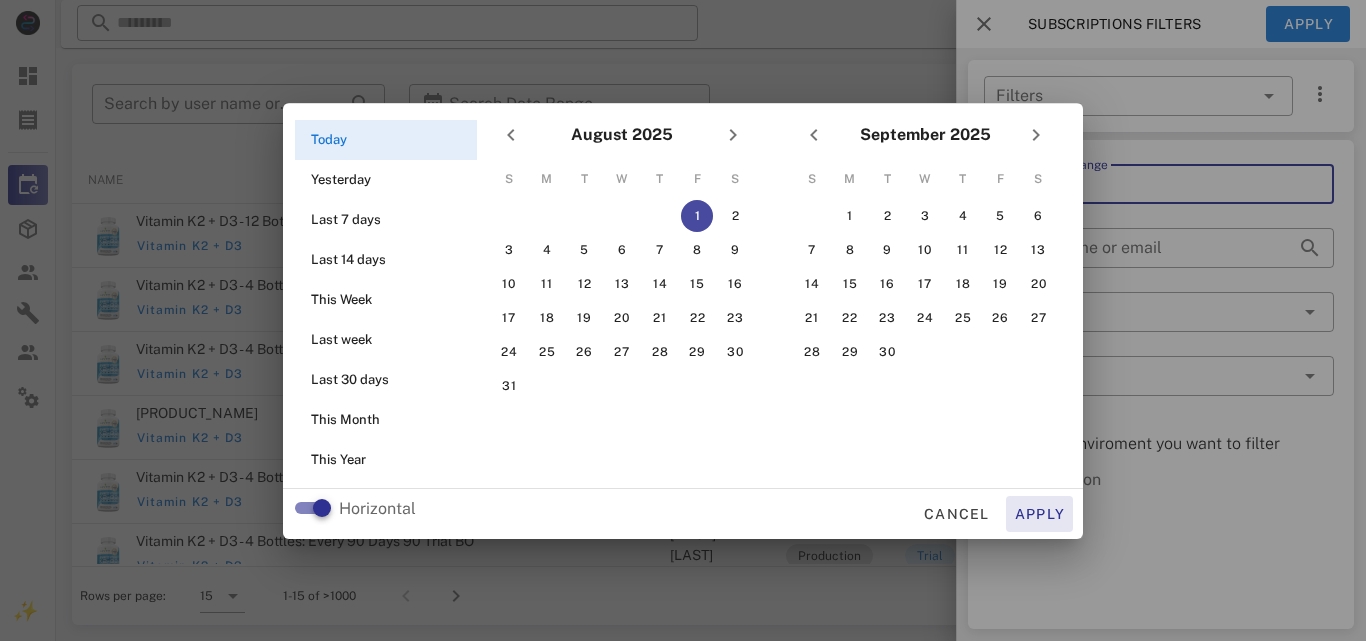 click on "Apply" at bounding box center [1040, 514] 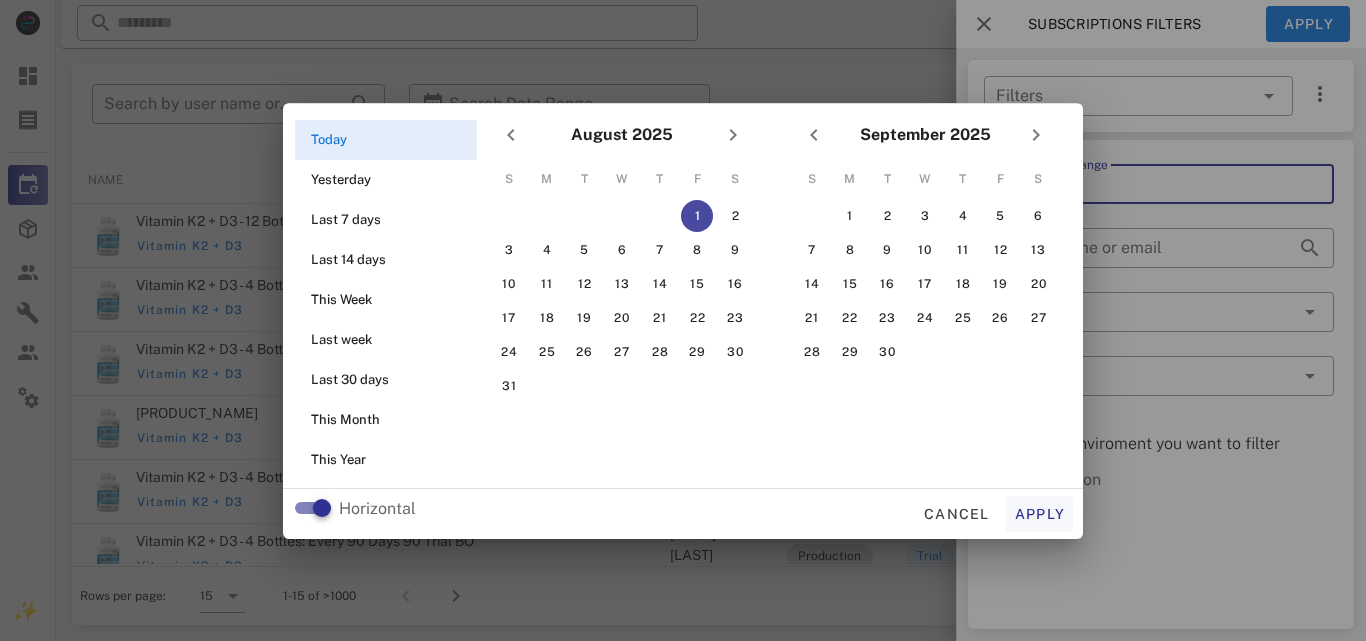 type on "**********" 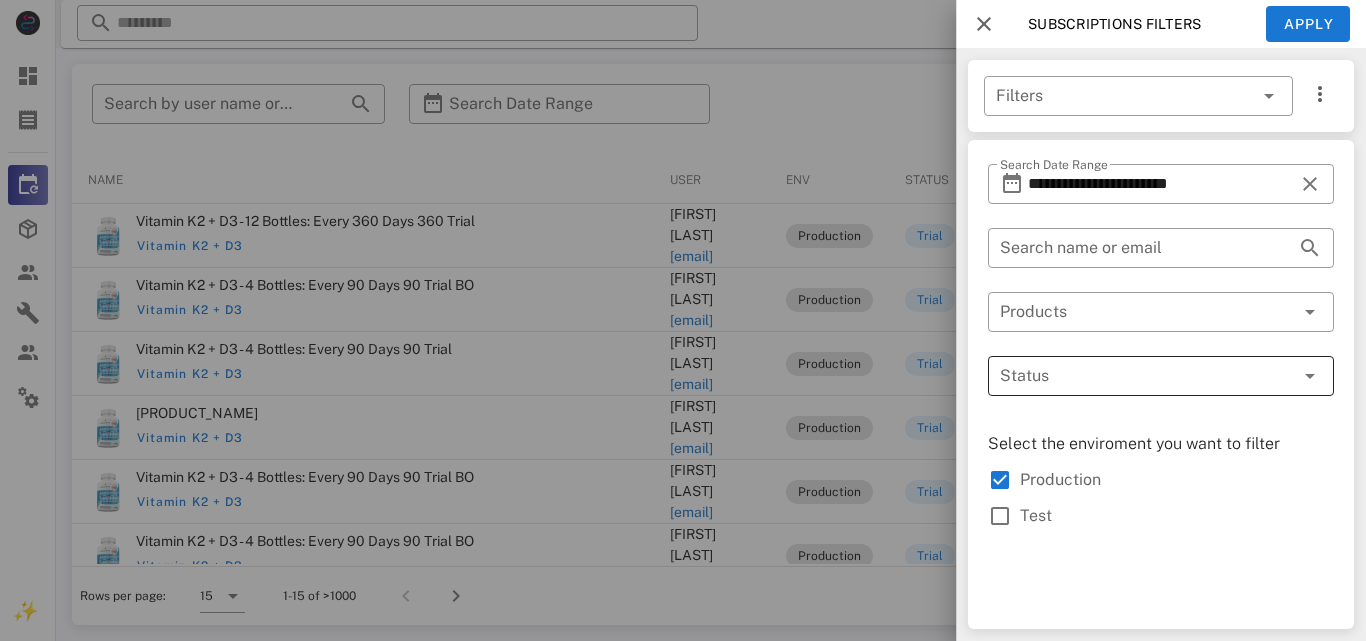 click at bounding box center (1133, 376) 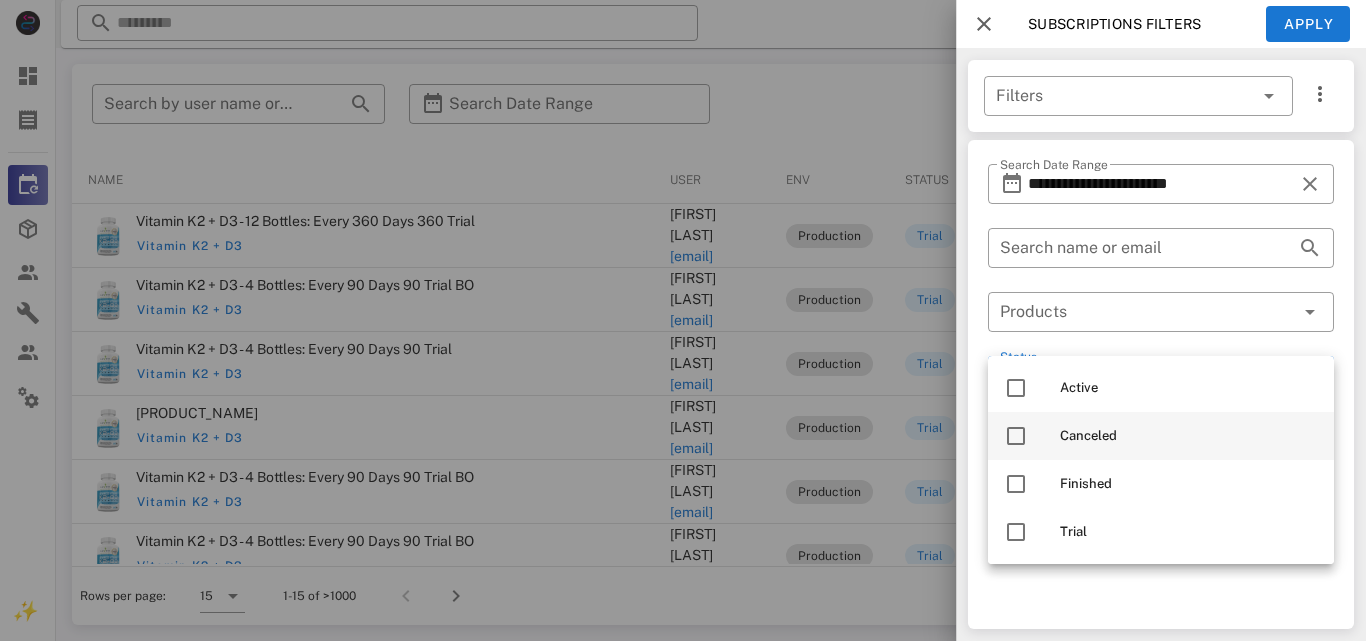 click at bounding box center (1016, 436) 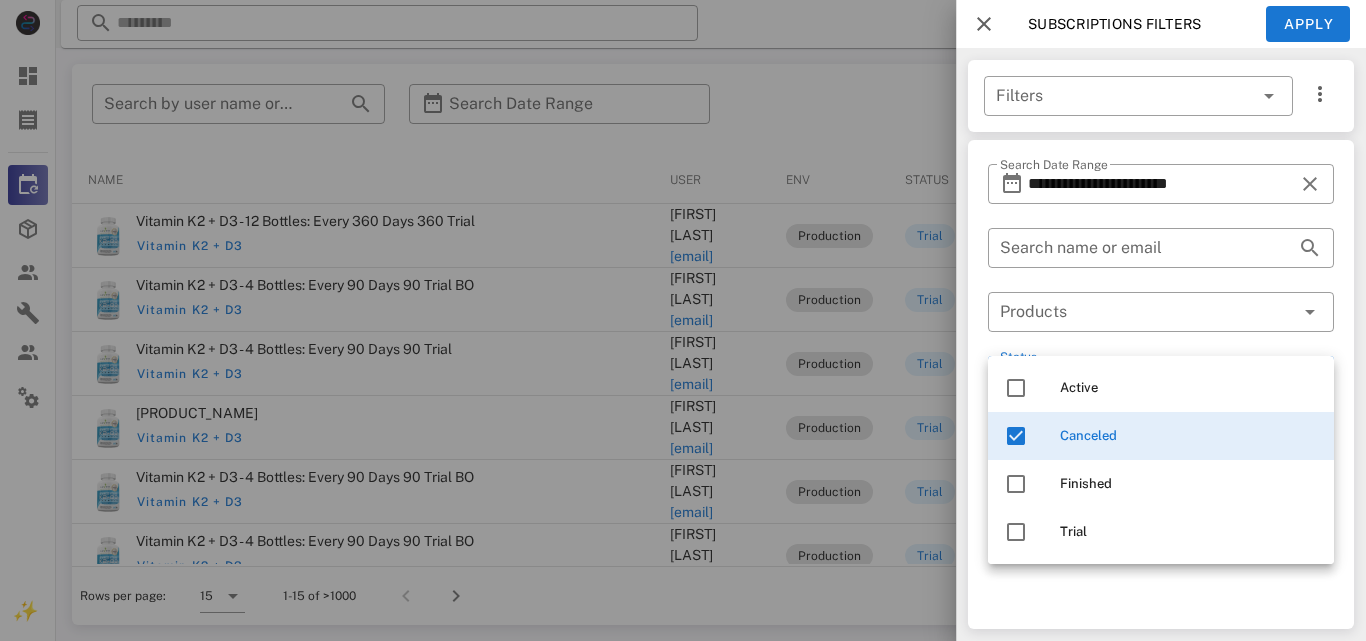 click on "Subscriptions filters" at bounding box center (1104, 24) 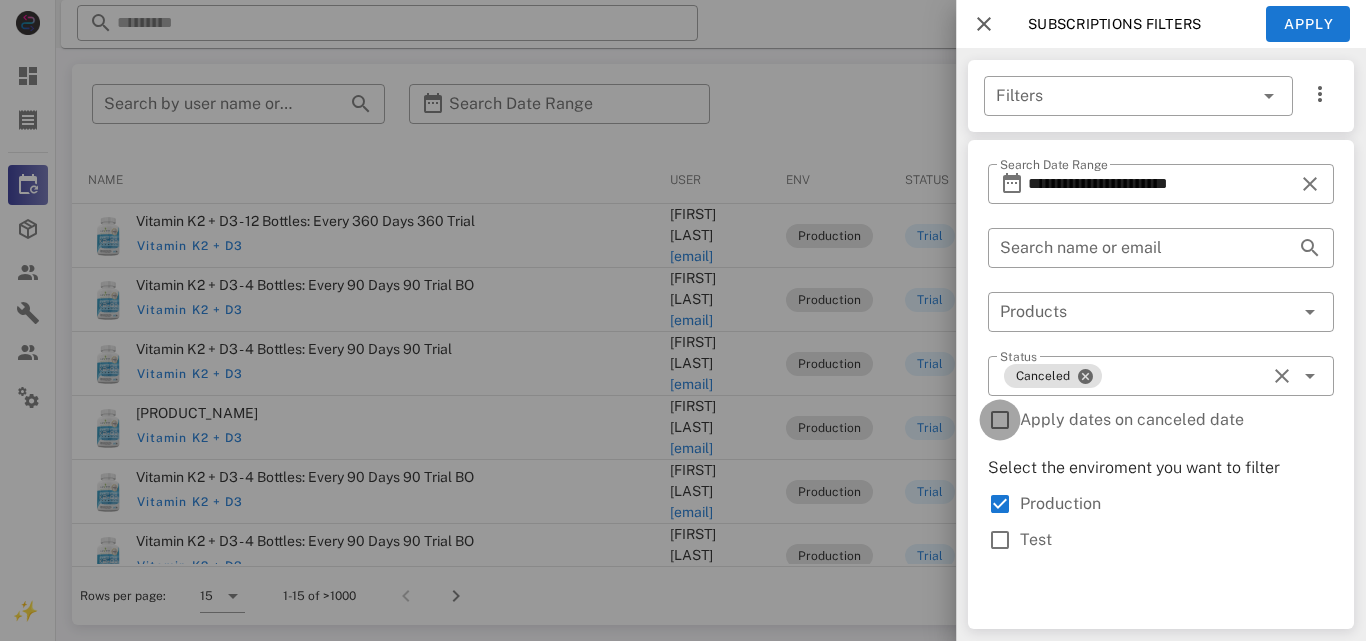 click at bounding box center (1000, 420) 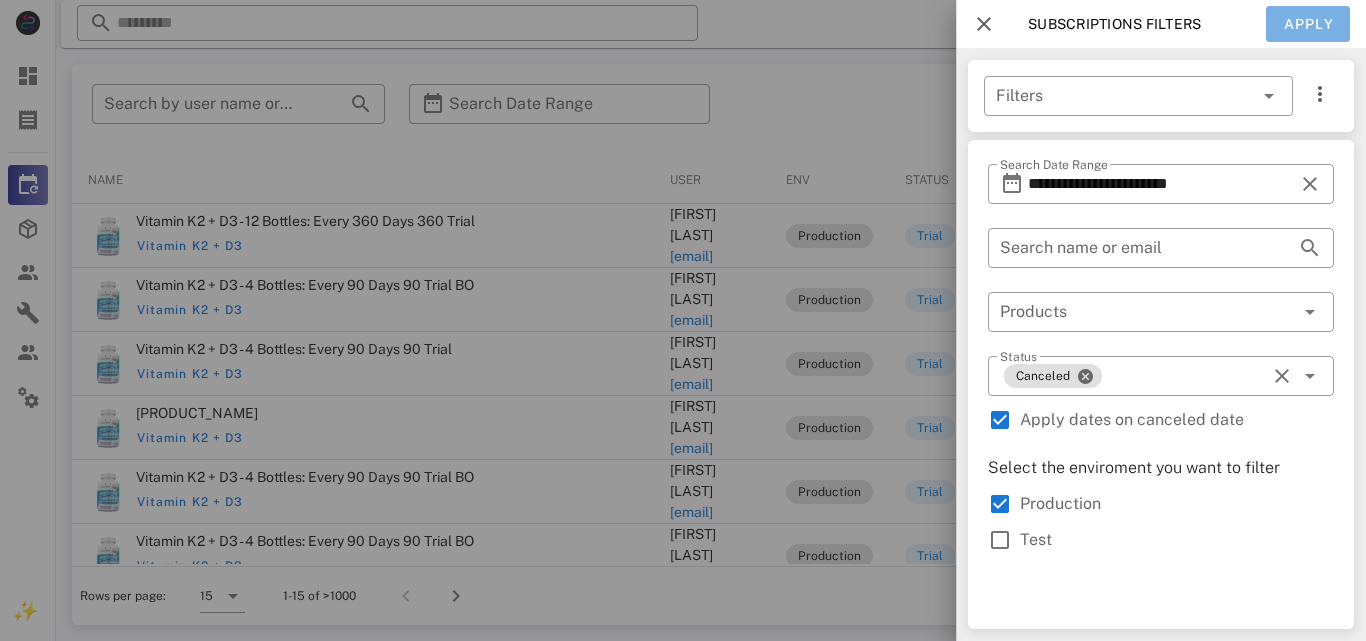 click on "Apply" at bounding box center (1309, 24) 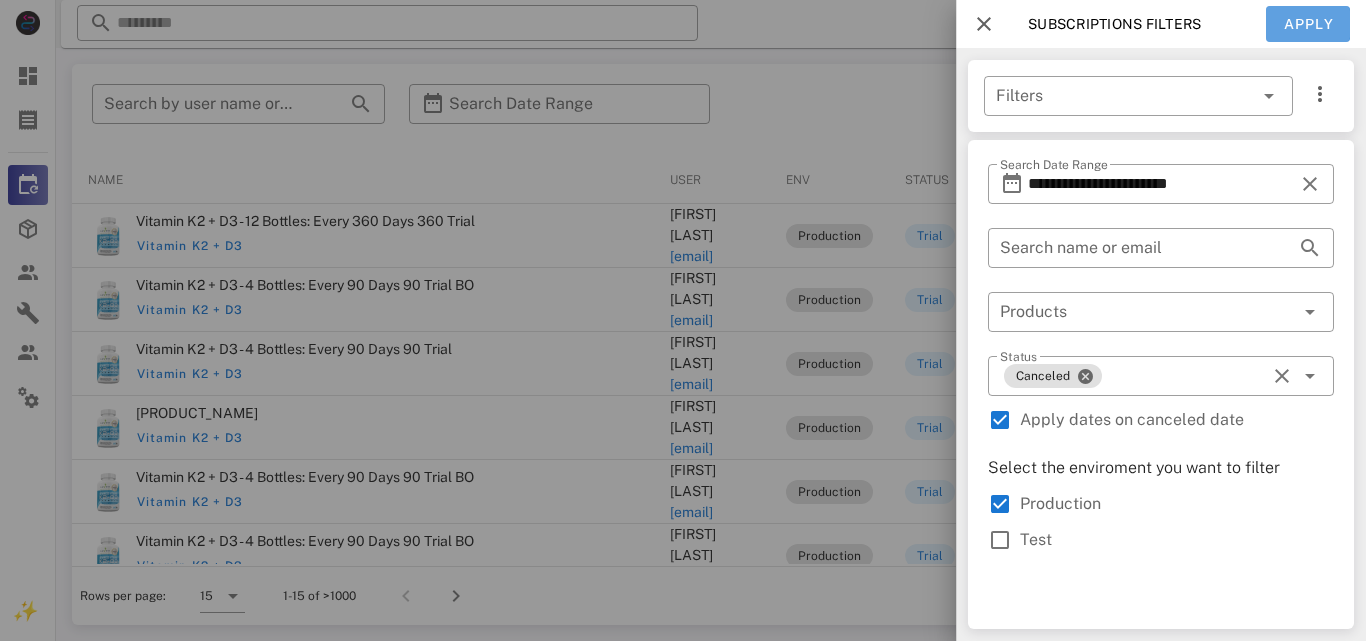 type on "**********" 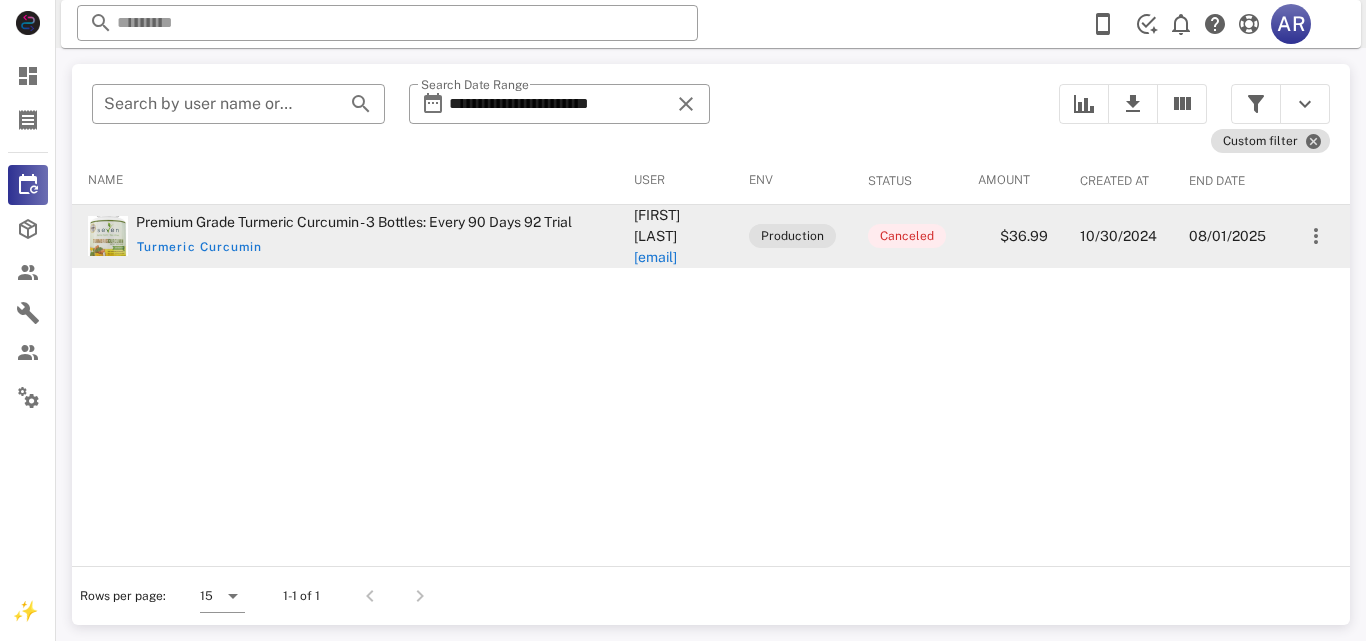 drag, startPoint x: 581, startPoint y: 227, endPoint x: 725, endPoint y: 258, distance: 147.29901 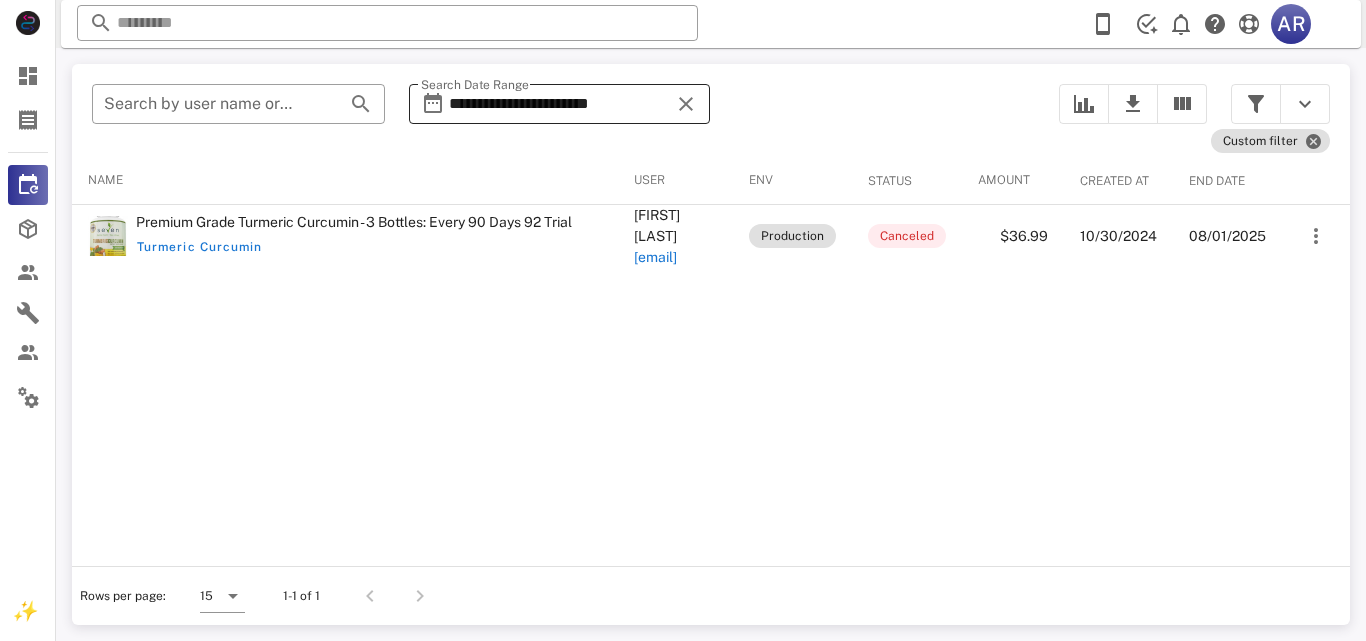 click on "**********" at bounding box center [559, 104] 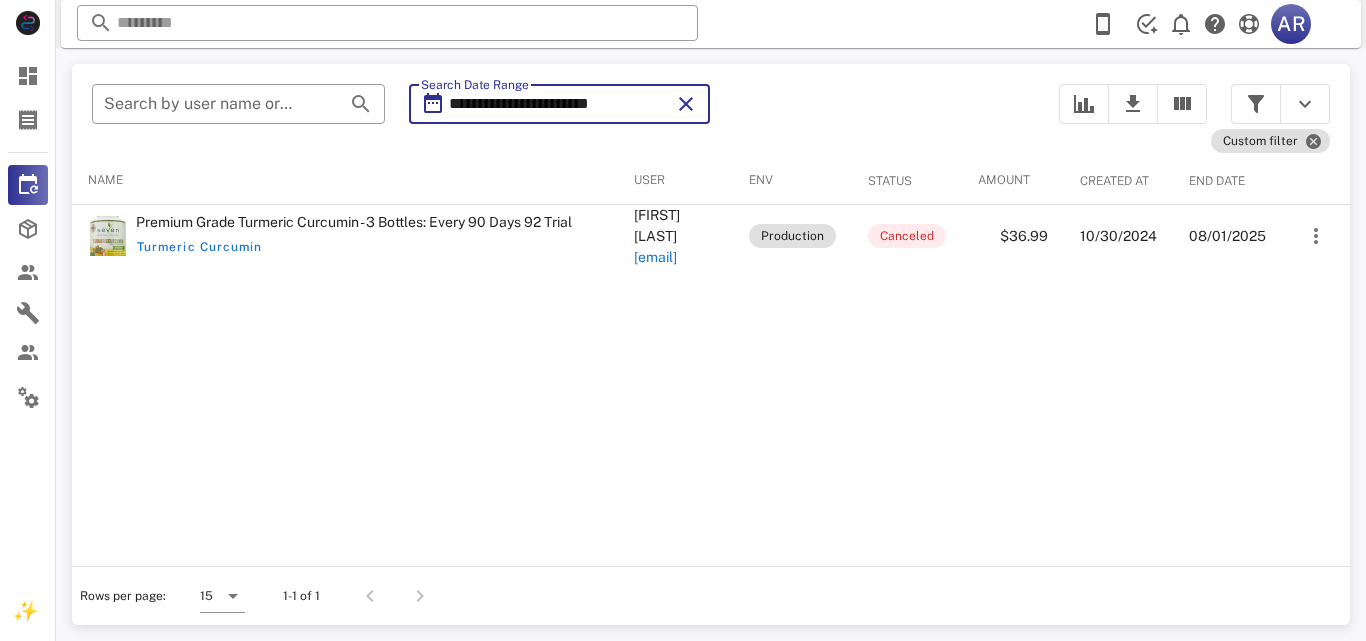 click at bounding box center [686, 104] 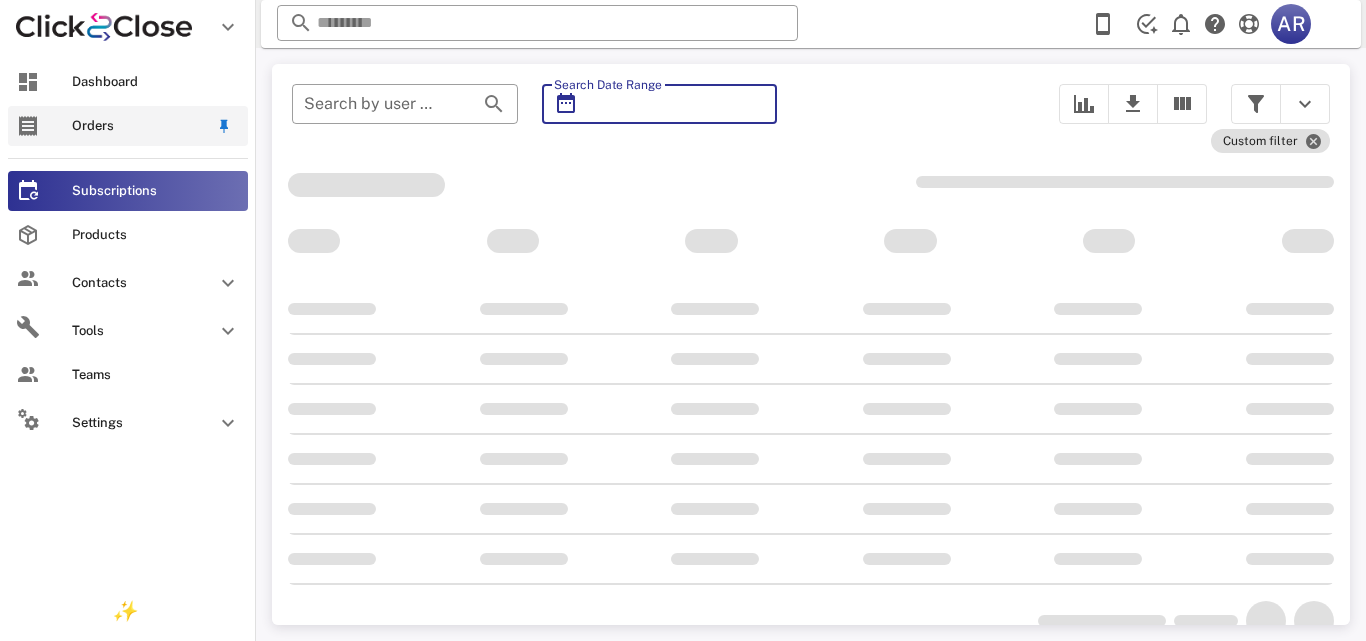 click at bounding box center [28, 126] 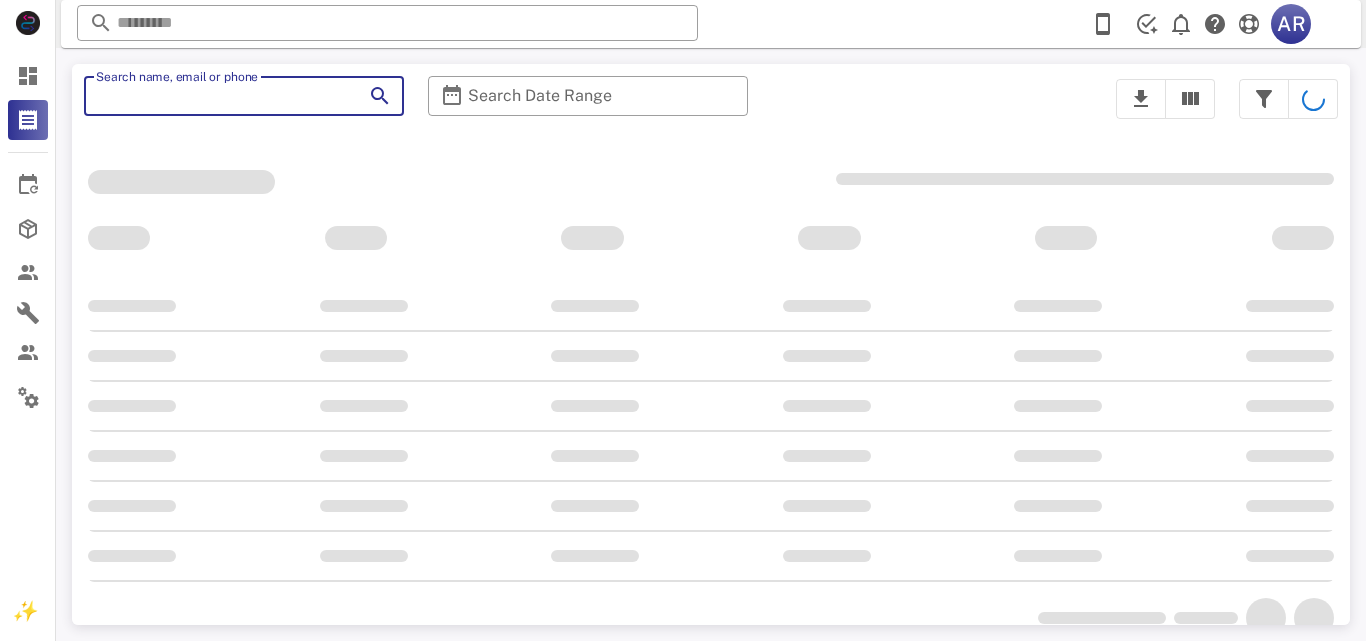 click on "Search name, email or phone" at bounding box center [216, 96] 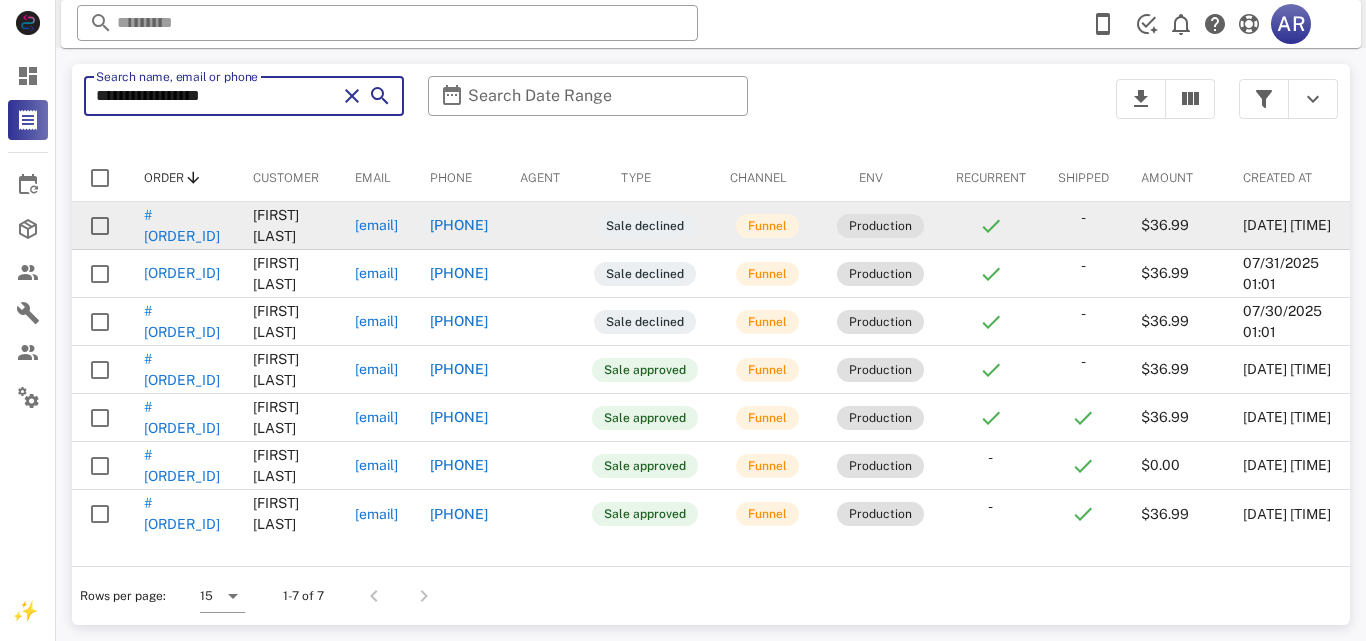 type on "**********" 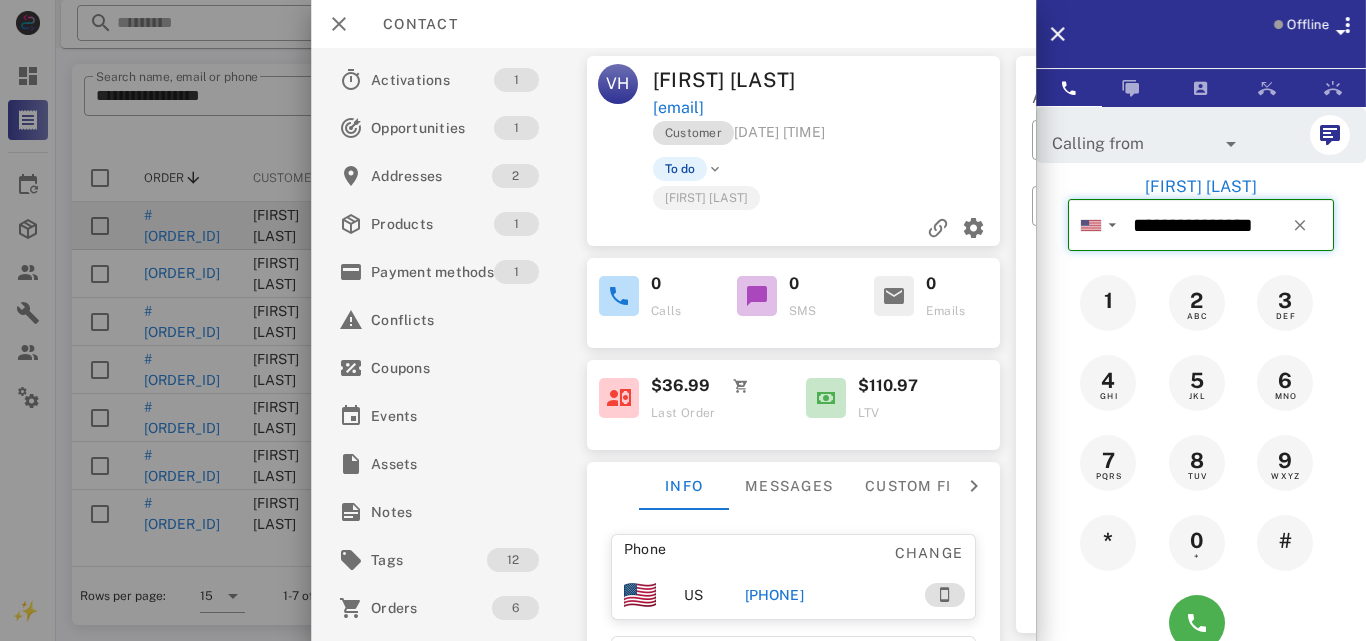 drag, startPoint x: 1128, startPoint y: 217, endPoint x: 1283, endPoint y: 226, distance: 155.26108 